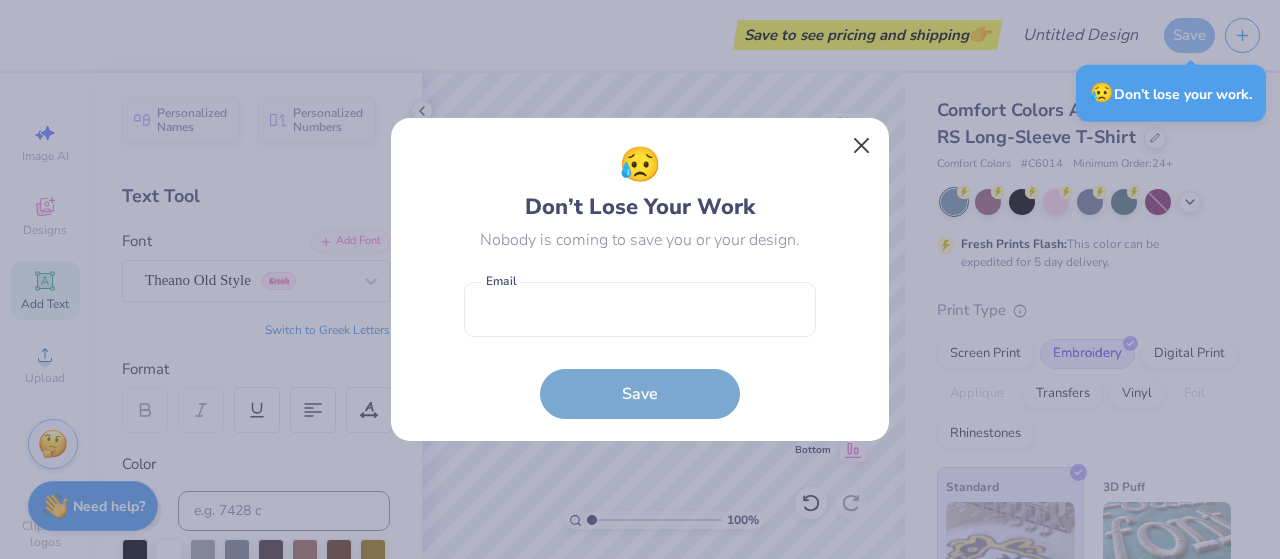 scroll, scrollTop: 0, scrollLeft: 0, axis: both 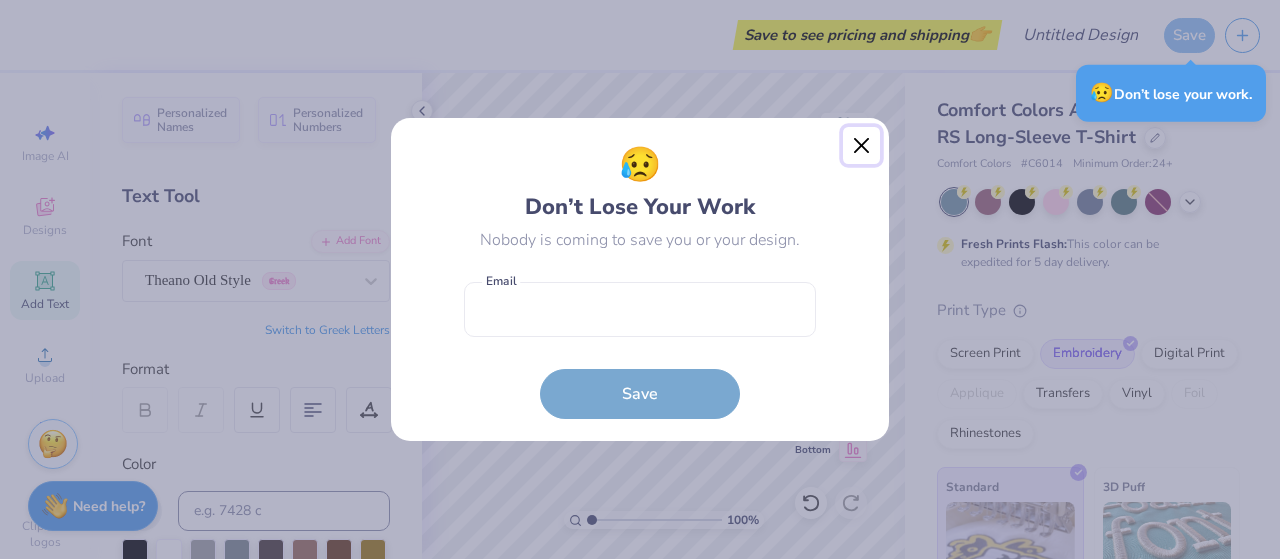 click at bounding box center (862, 146) 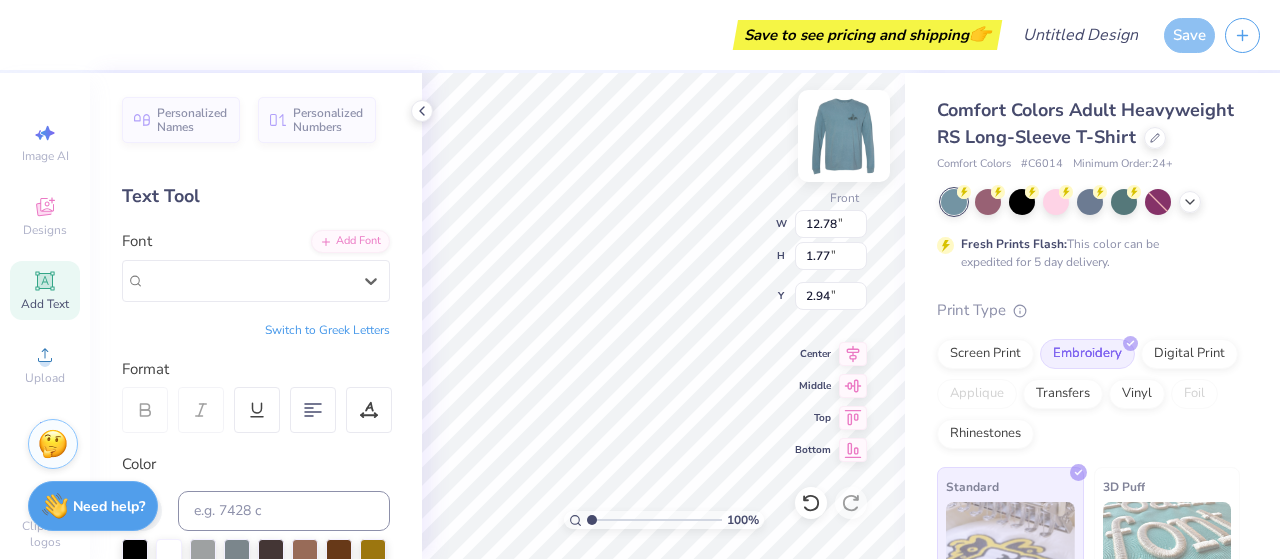 click at bounding box center (844, 136) 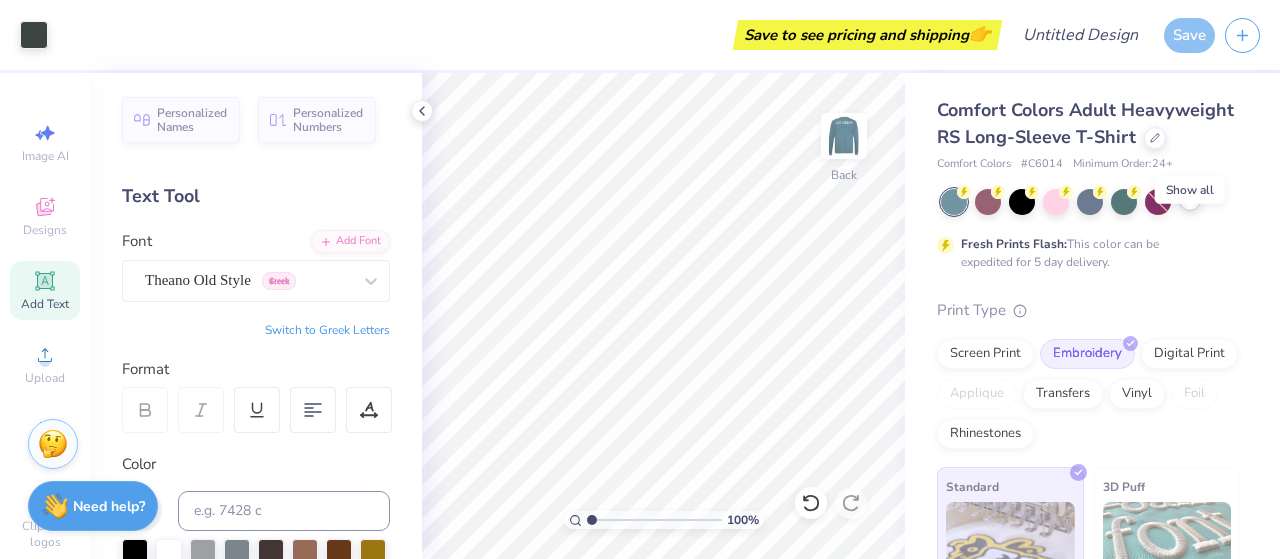 click at bounding box center [1190, 200] 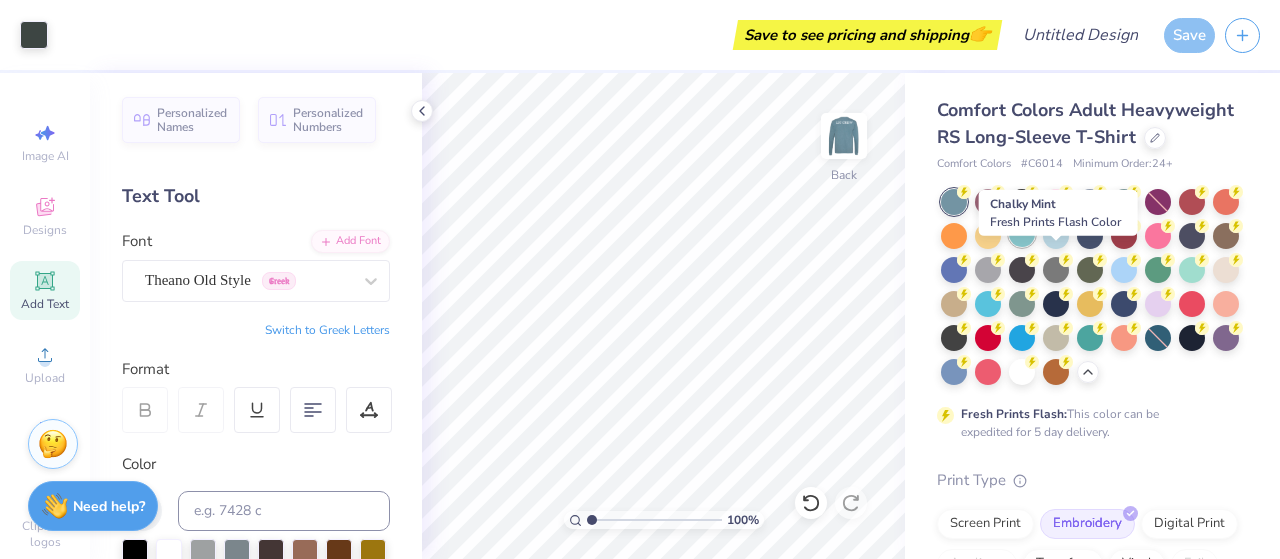 click at bounding box center (1022, 234) 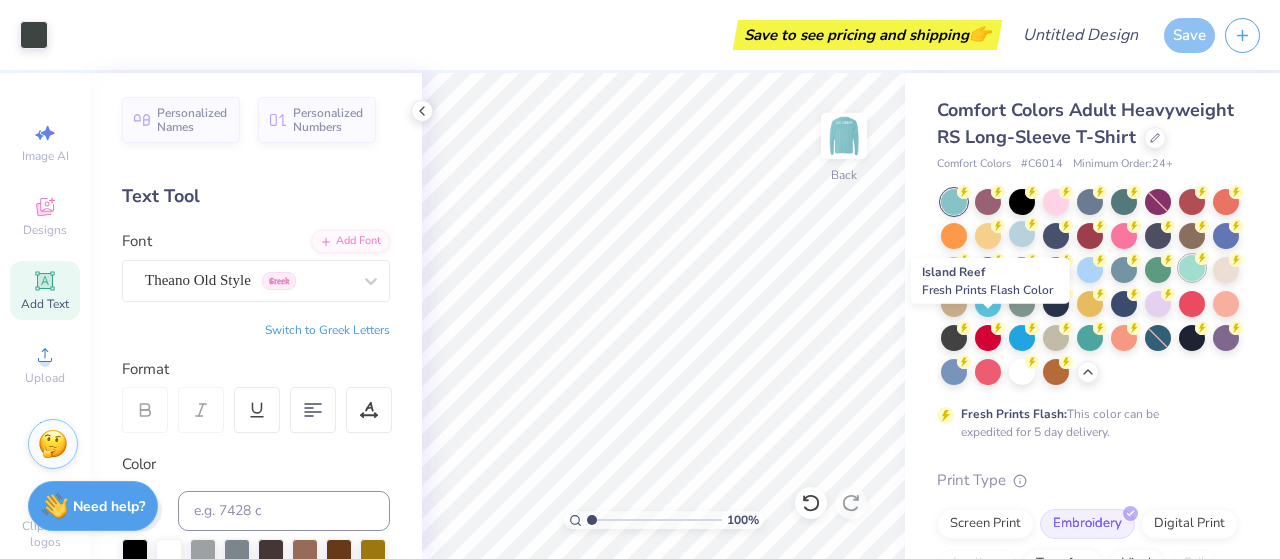 click at bounding box center [1192, 268] 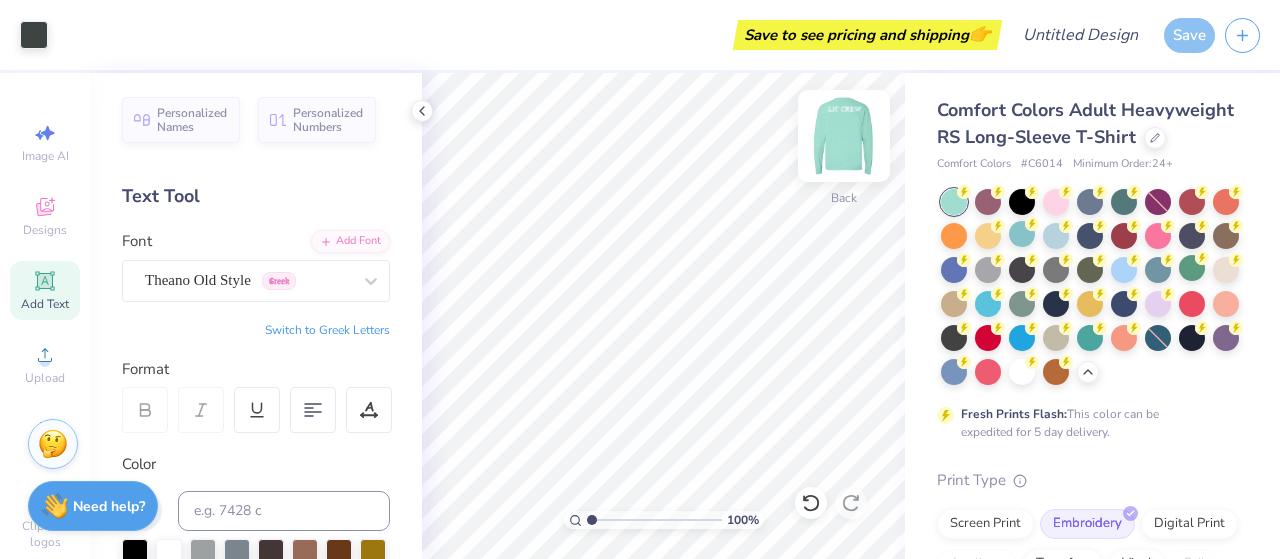 click at bounding box center [844, 136] 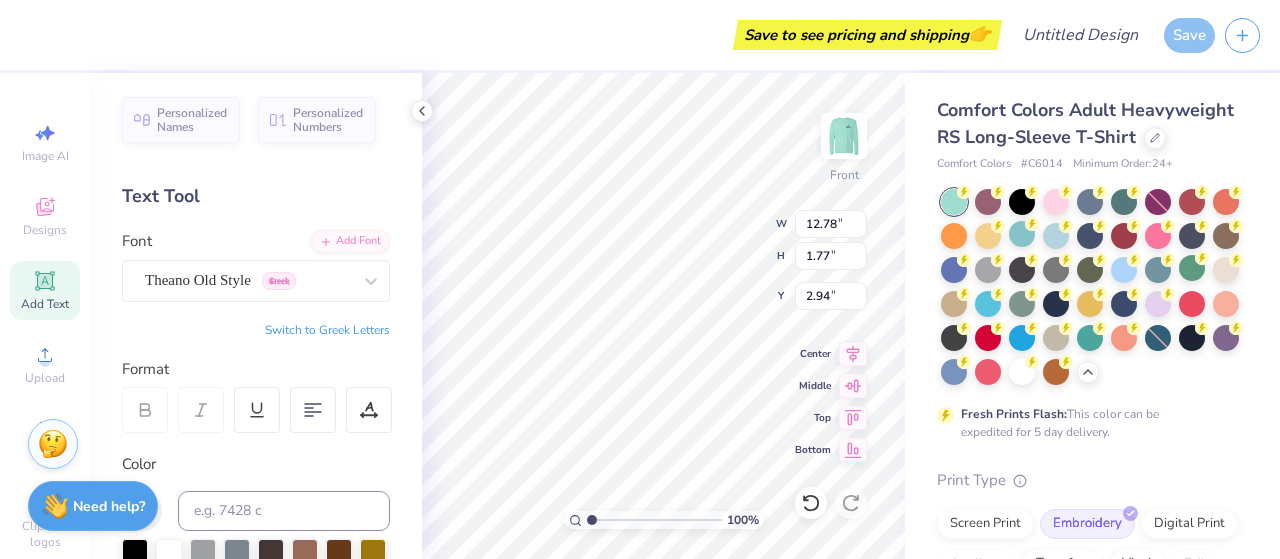 scroll, scrollTop: 16, scrollLeft: 4, axis: both 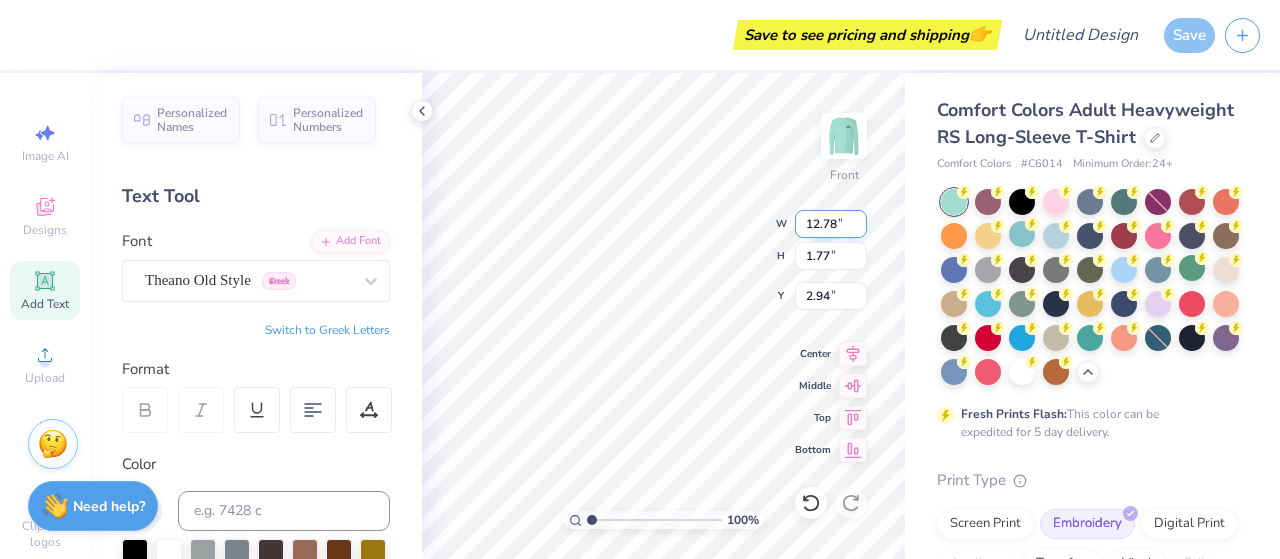 click on "100  % Front W 12.78 12.78 " H 1.77 1.77 " Y 2.94 2.94 " Center Middle Top Bottom" at bounding box center [663, 316] 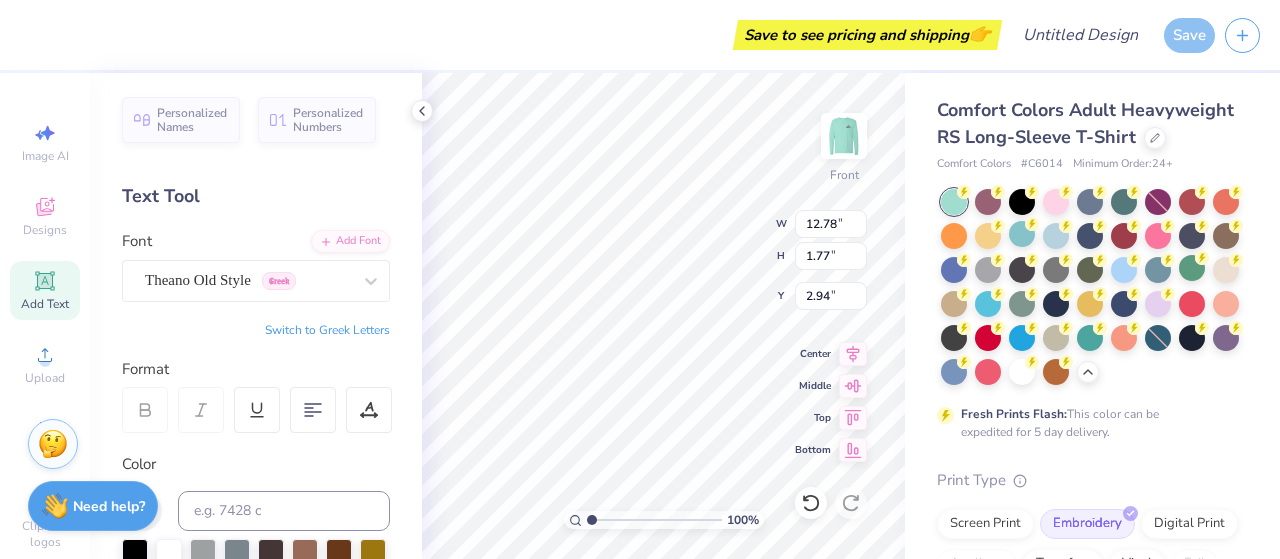 scroll, scrollTop: 16, scrollLeft: 3, axis: both 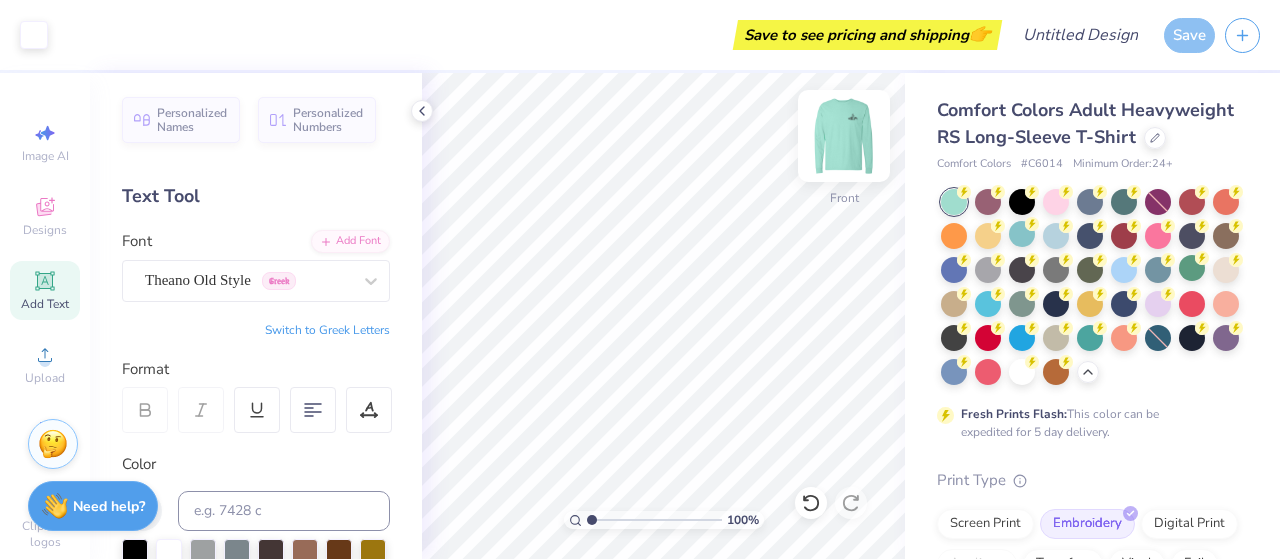 click at bounding box center [844, 136] 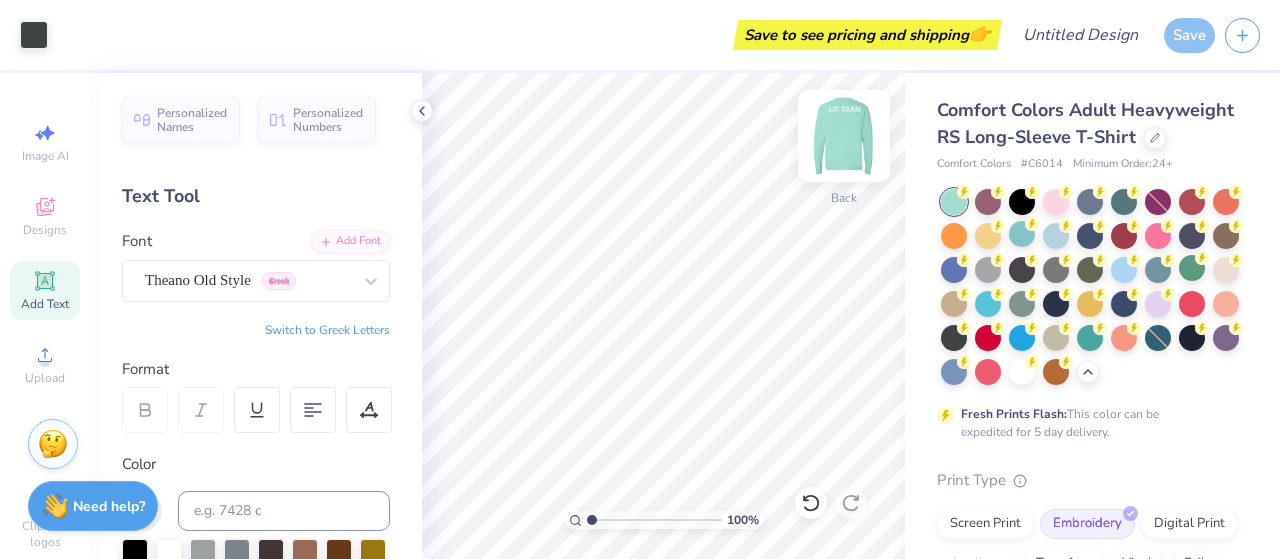 click at bounding box center [844, 136] 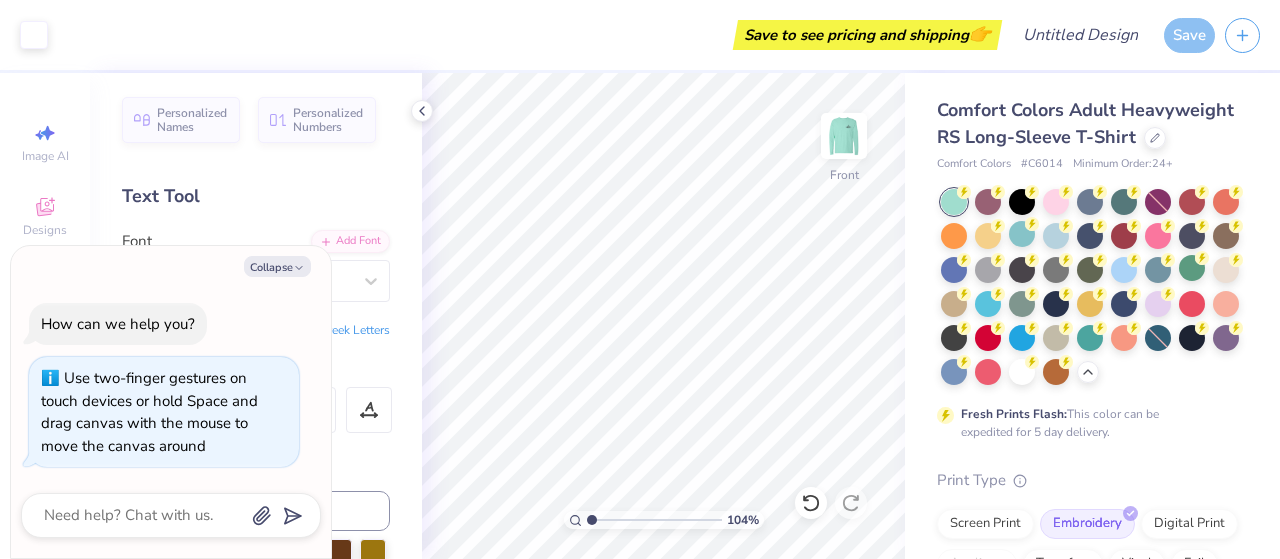 type on "1.0437033307745" 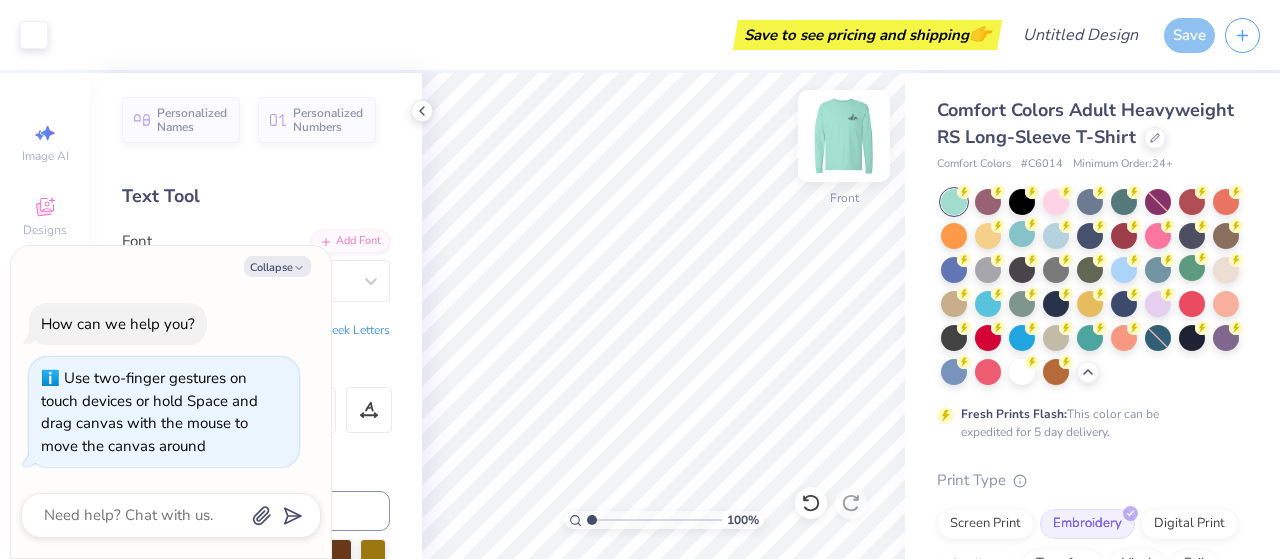 click at bounding box center [844, 136] 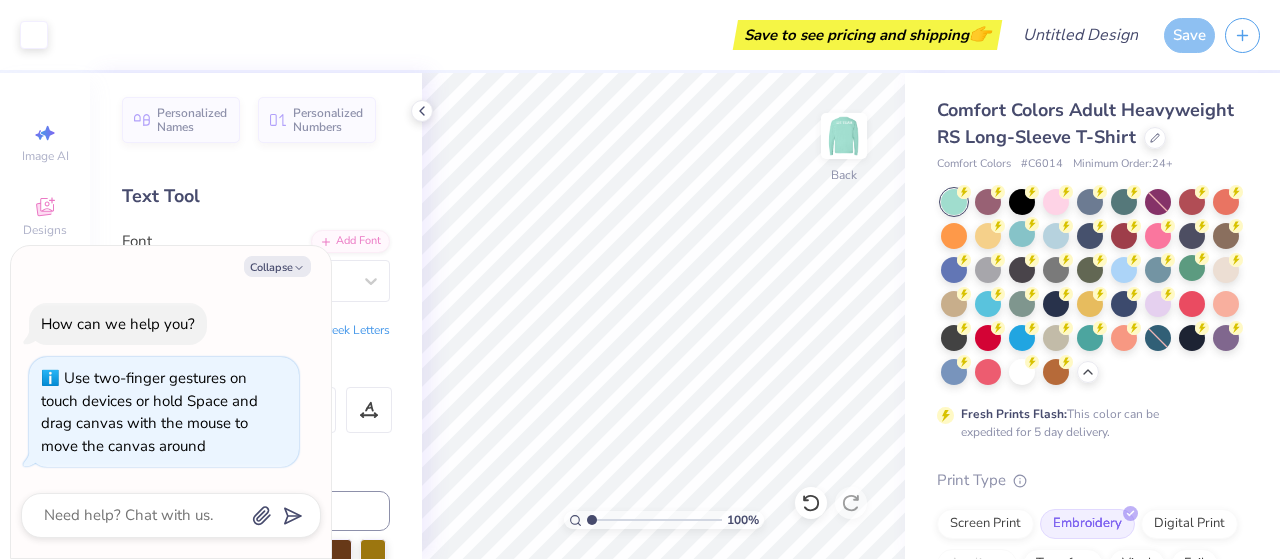 type on "1.00045971268669" 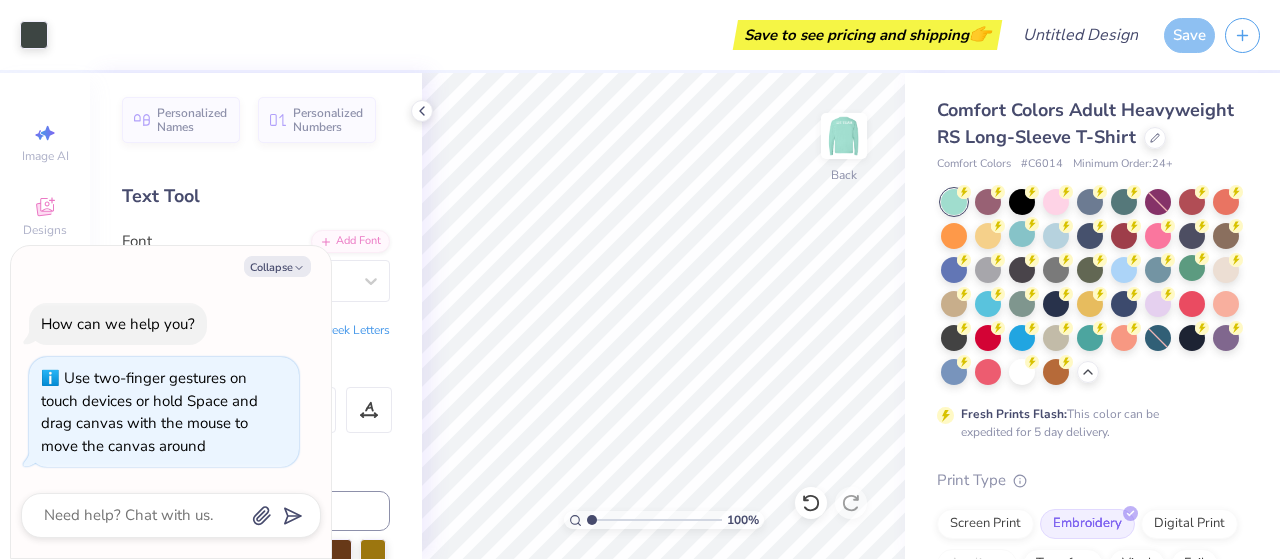 type on "1.00045971268669" 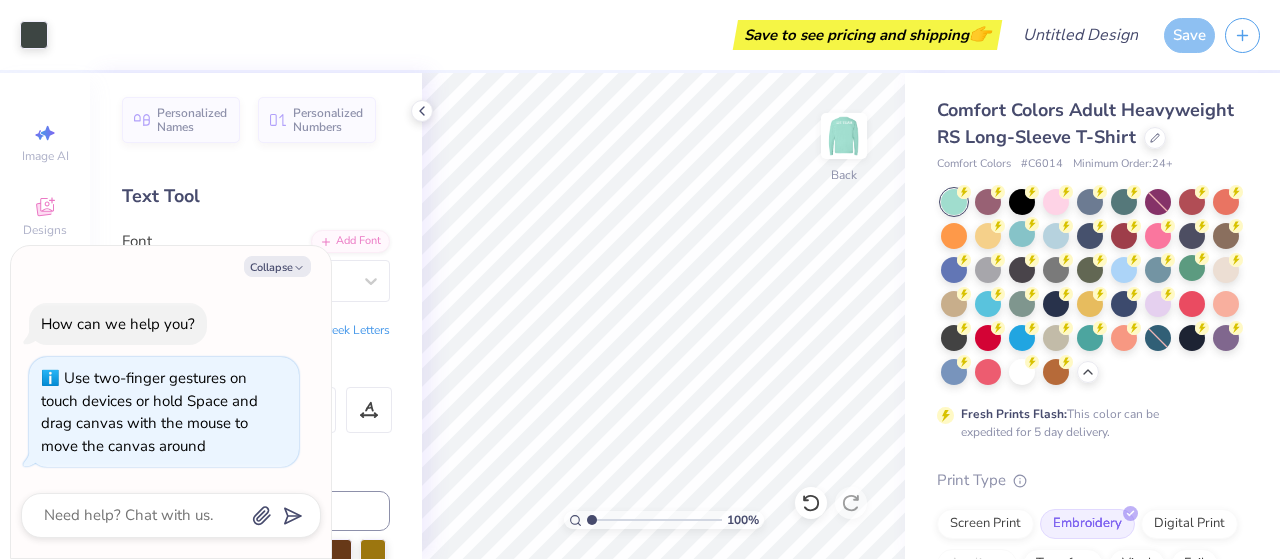 type on "1.00045971268669" 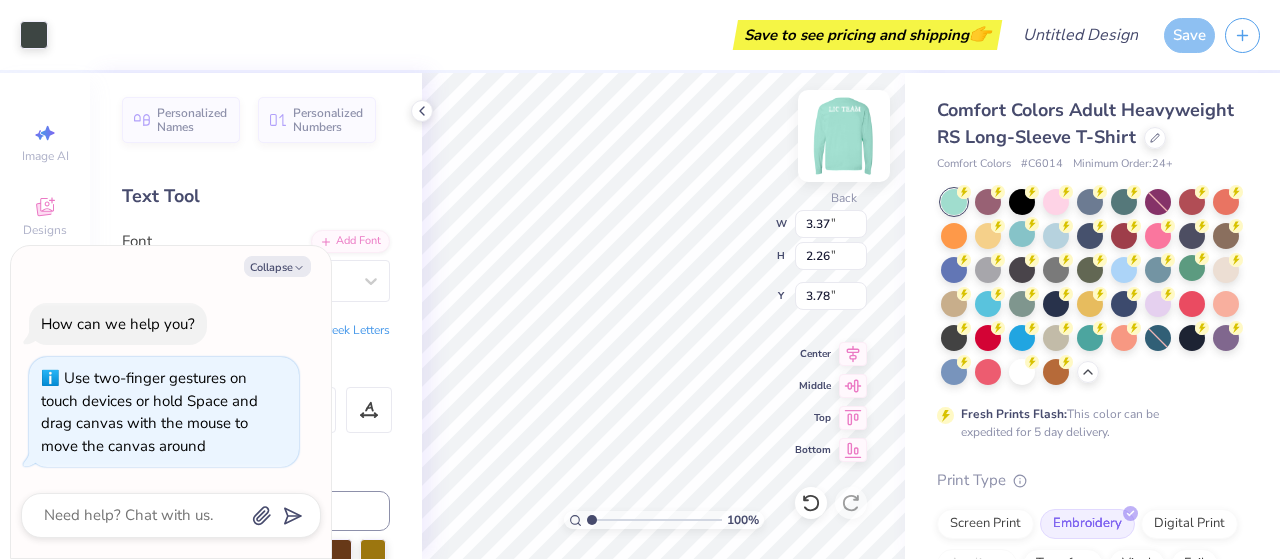 click at bounding box center [844, 136] 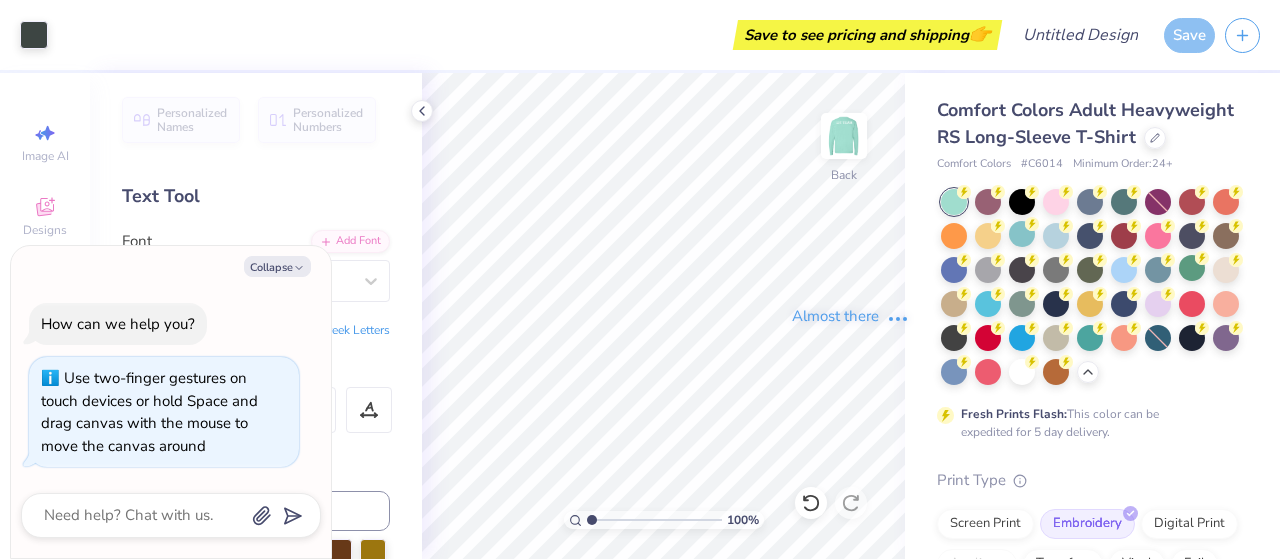 click on "Almost there" at bounding box center (851, 316) 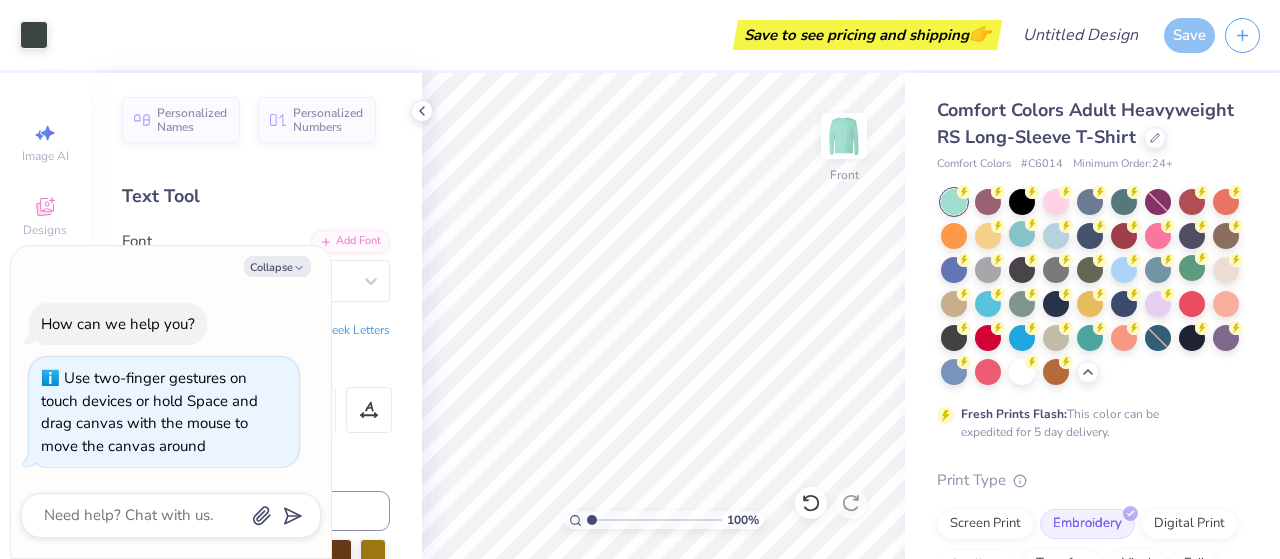 type on "1.00045971268669" 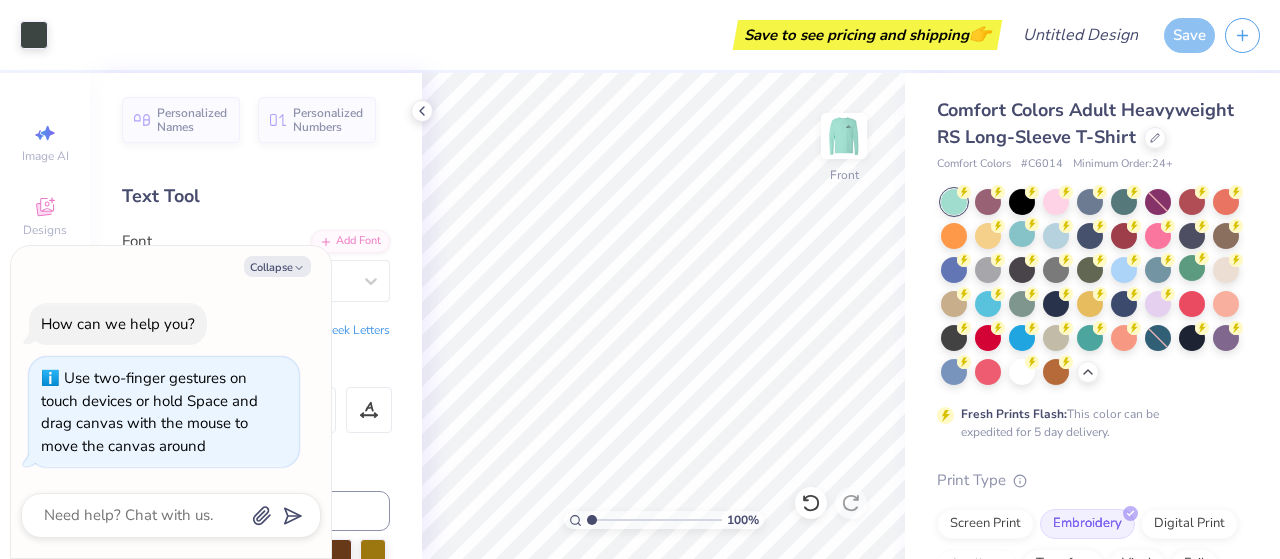 type on "1.00045971268669" 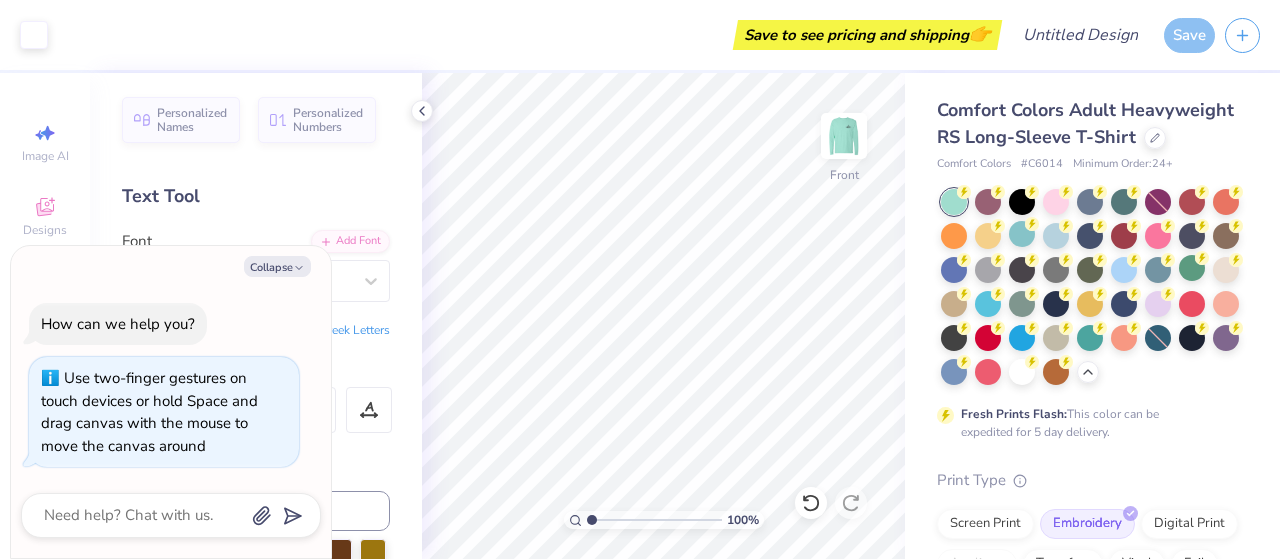 type on "1.00045971268669" 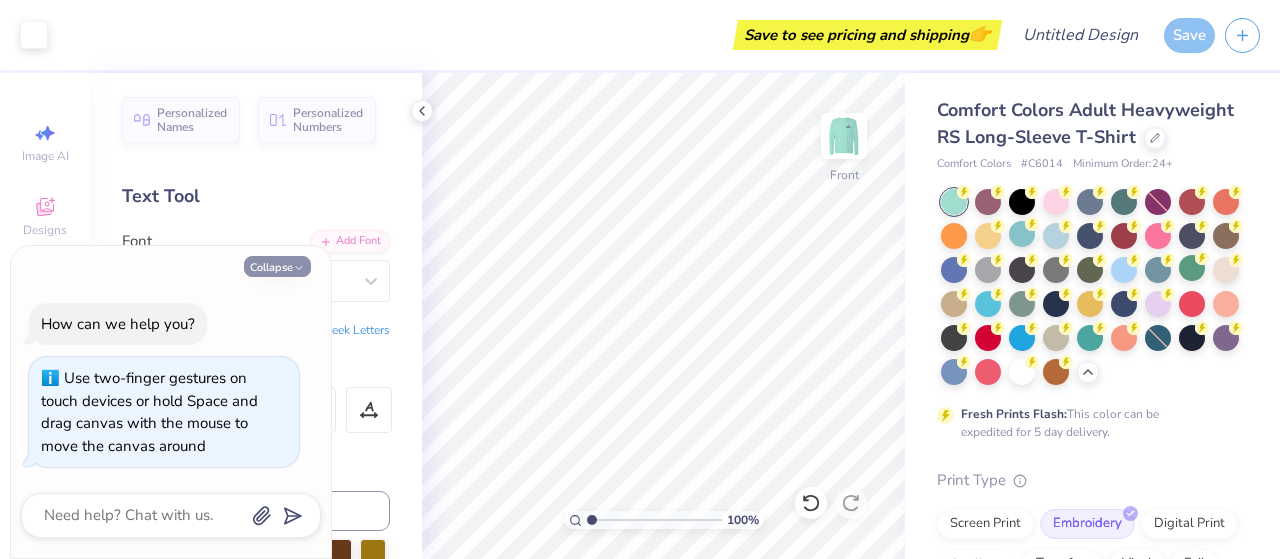 click on "Collapse" at bounding box center [277, 266] 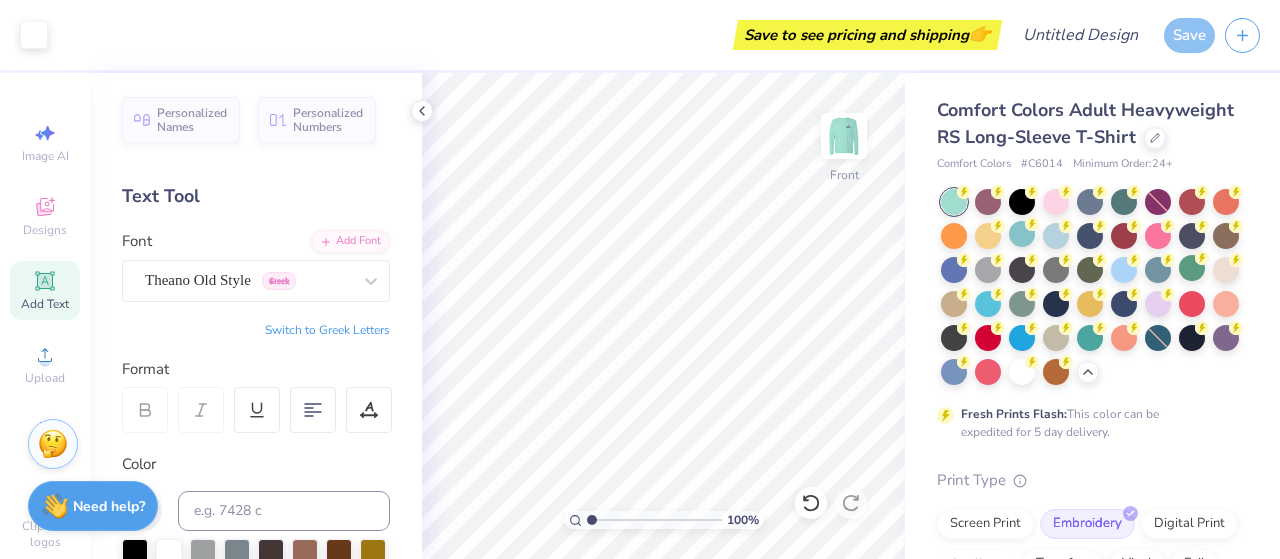 scroll, scrollTop: 100, scrollLeft: 0, axis: vertical 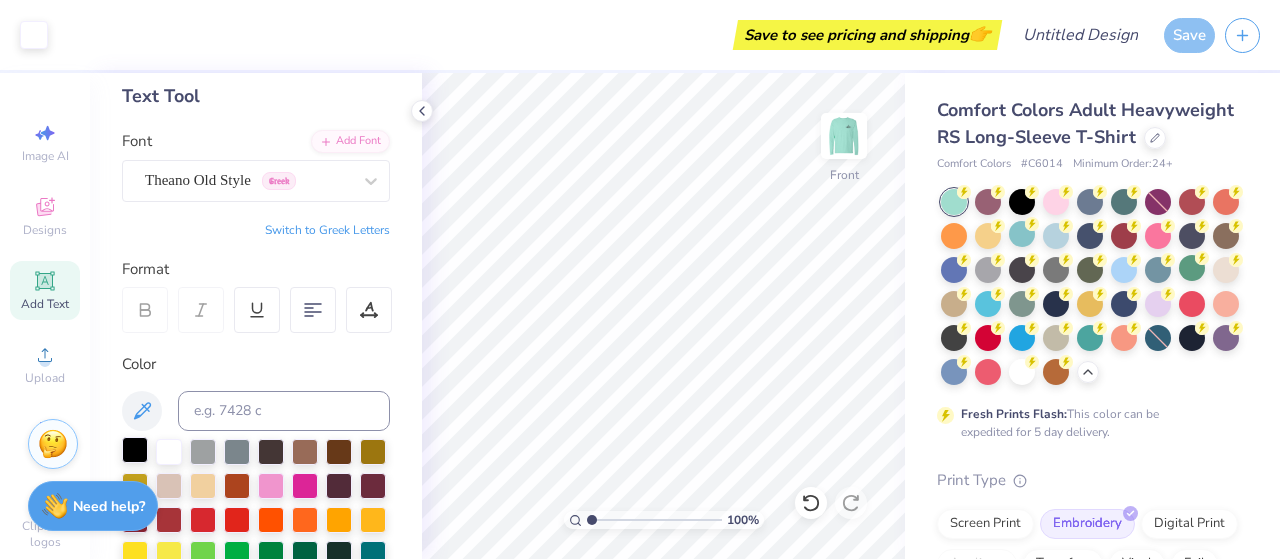 click at bounding box center (135, 450) 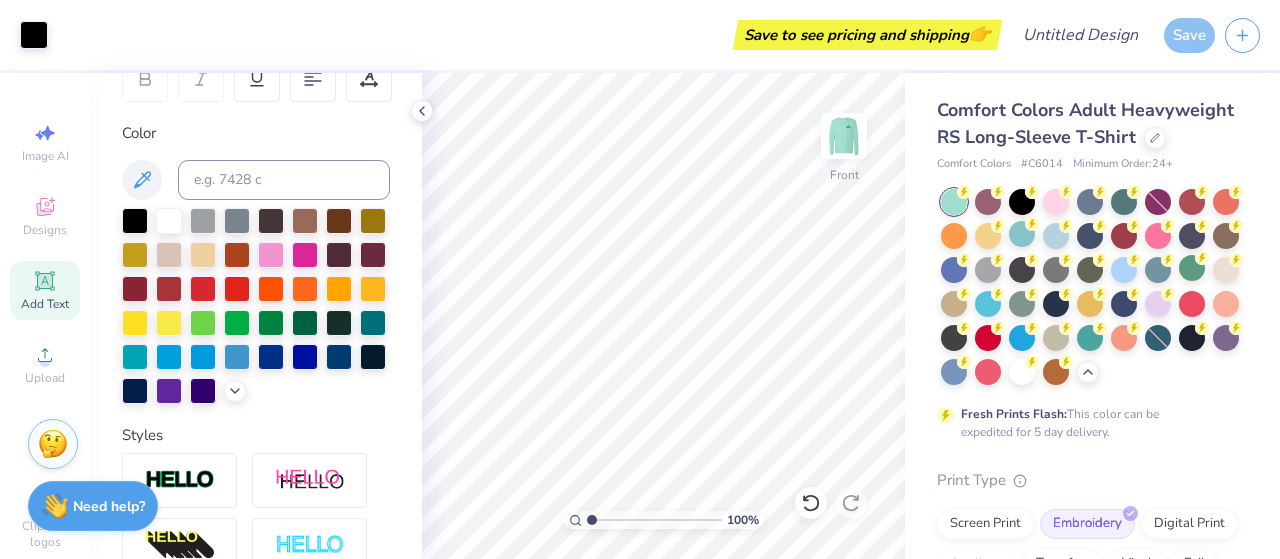 scroll, scrollTop: 300, scrollLeft: 0, axis: vertical 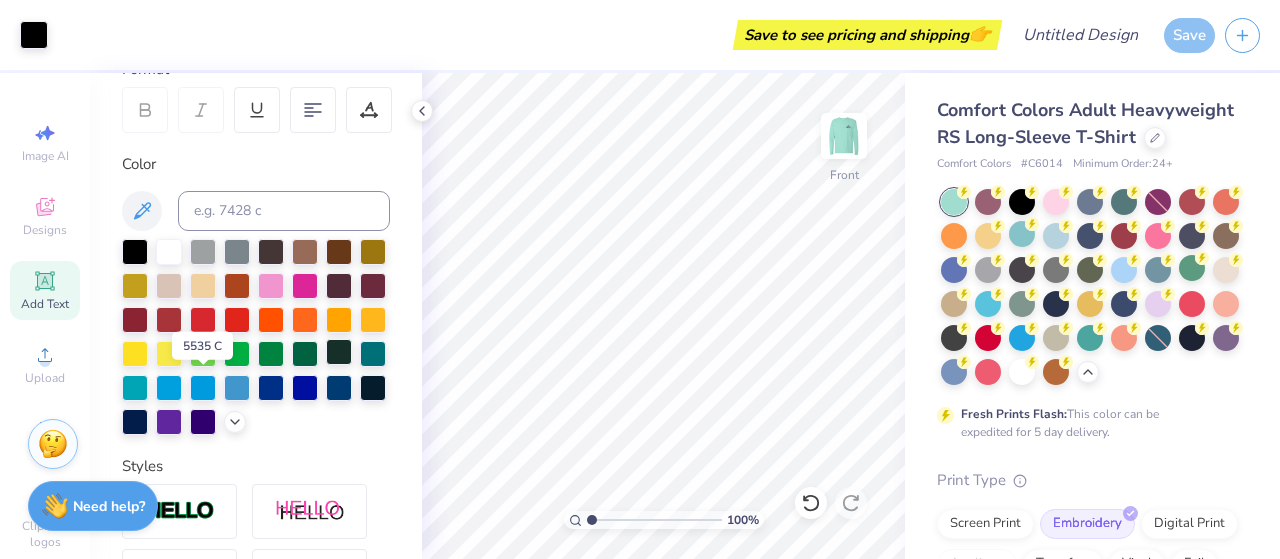 click at bounding box center [339, 352] 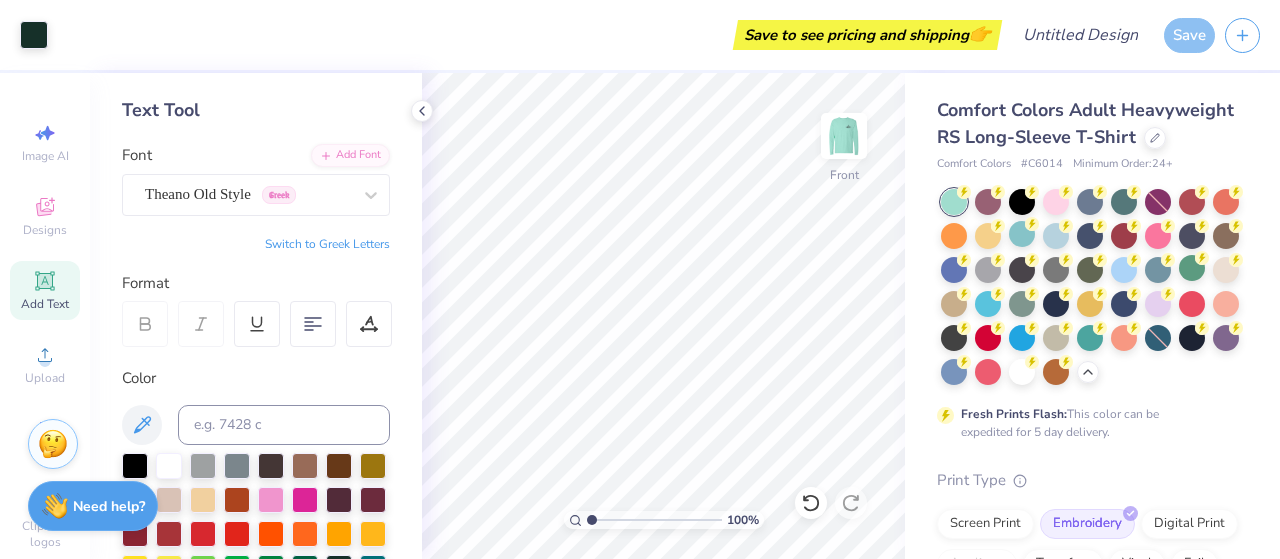 scroll, scrollTop: 0, scrollLeft: 0, axis: both 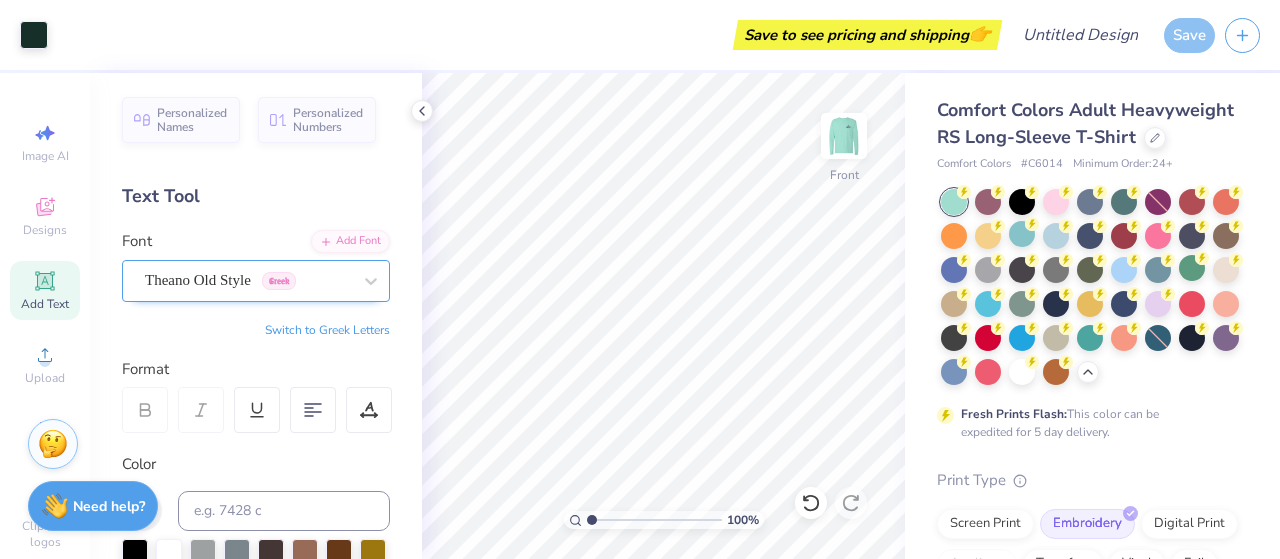 click at bounding box center (248, 280) 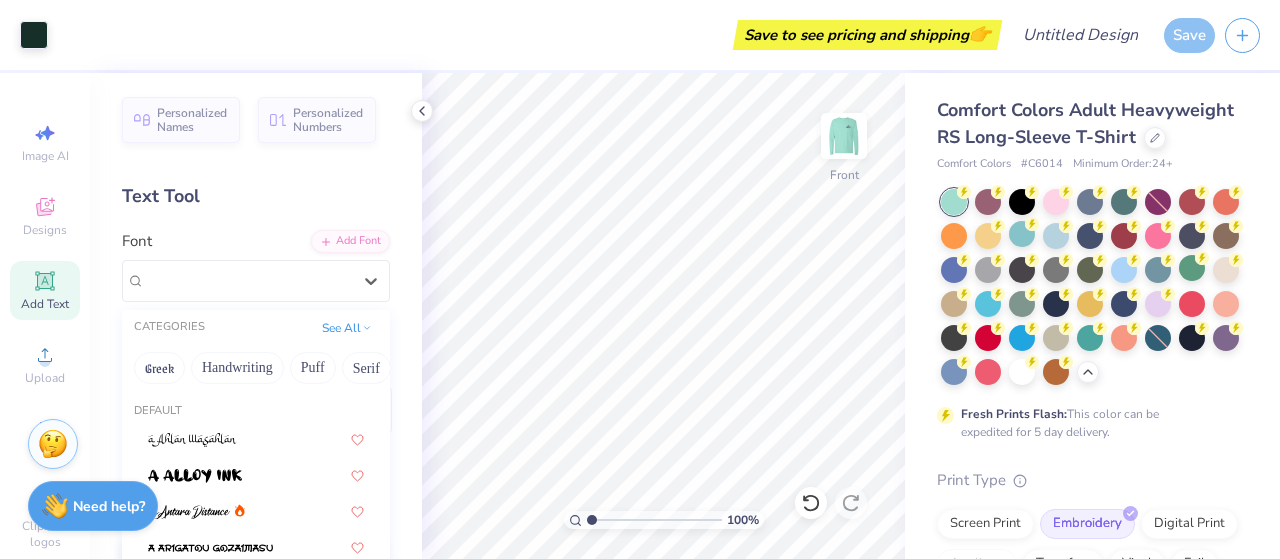 scroll, scrollTop: 400, scrollLeft: 0, axis: vertical 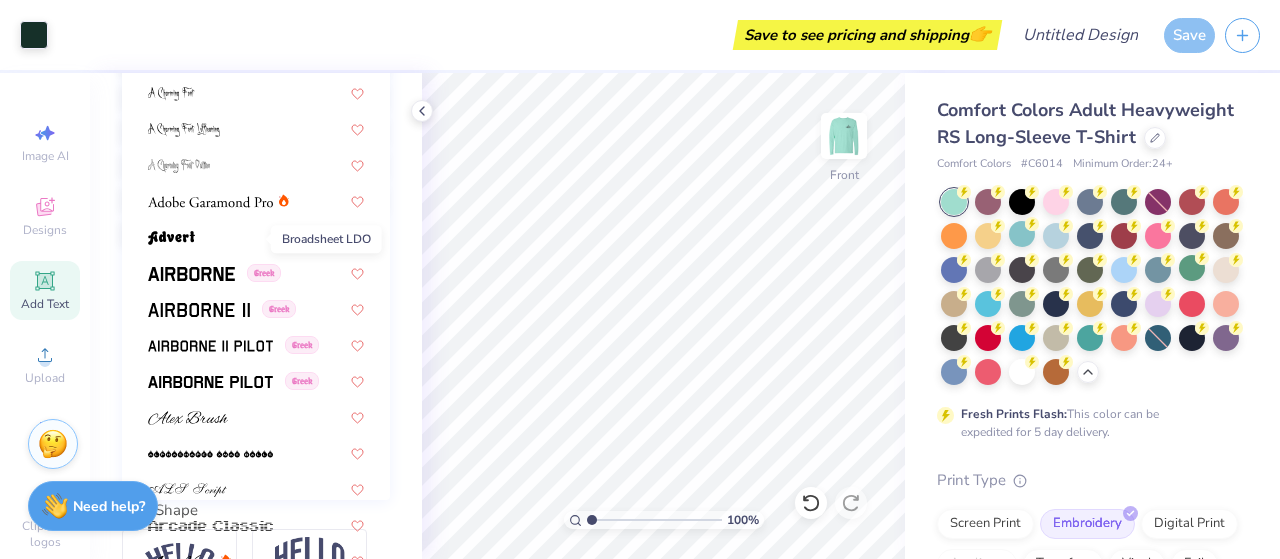 click on "Broadsheet LDO" at bounding box center (195, 1640) 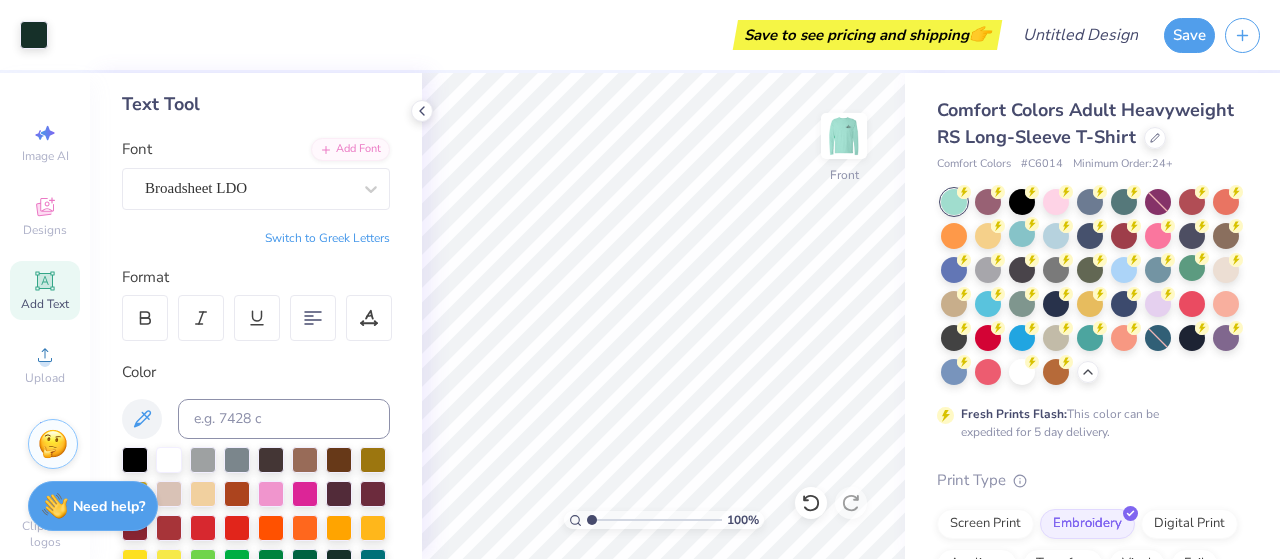 scroll, scrollTop: 90, scrollLeft: 0, axis: vertical 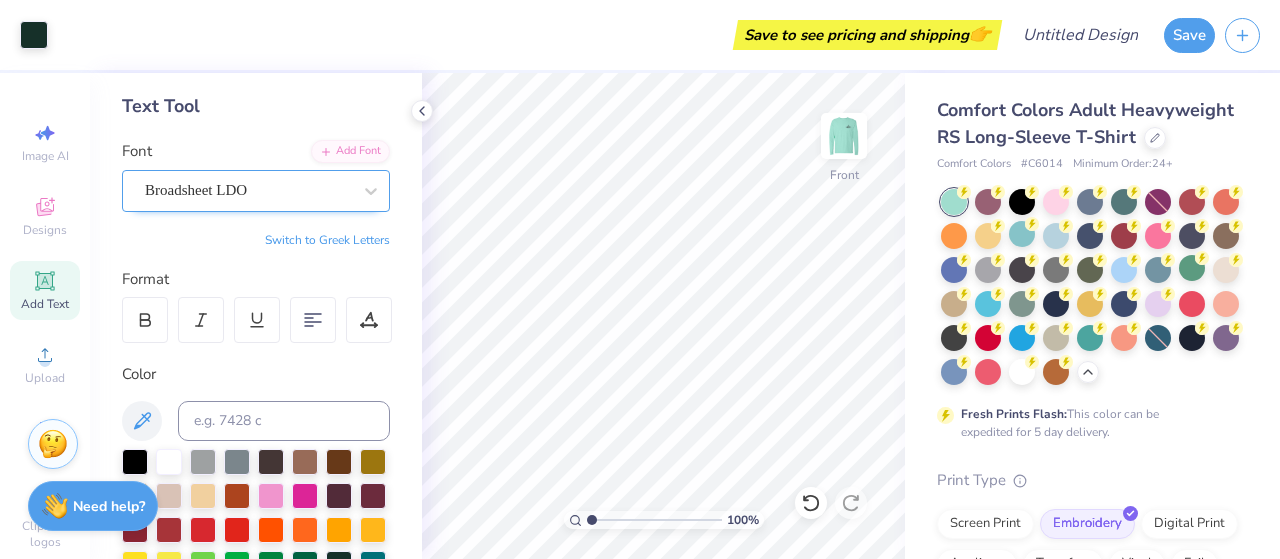 click on "Broadsheet LDO" at bounding box center (248, 190) 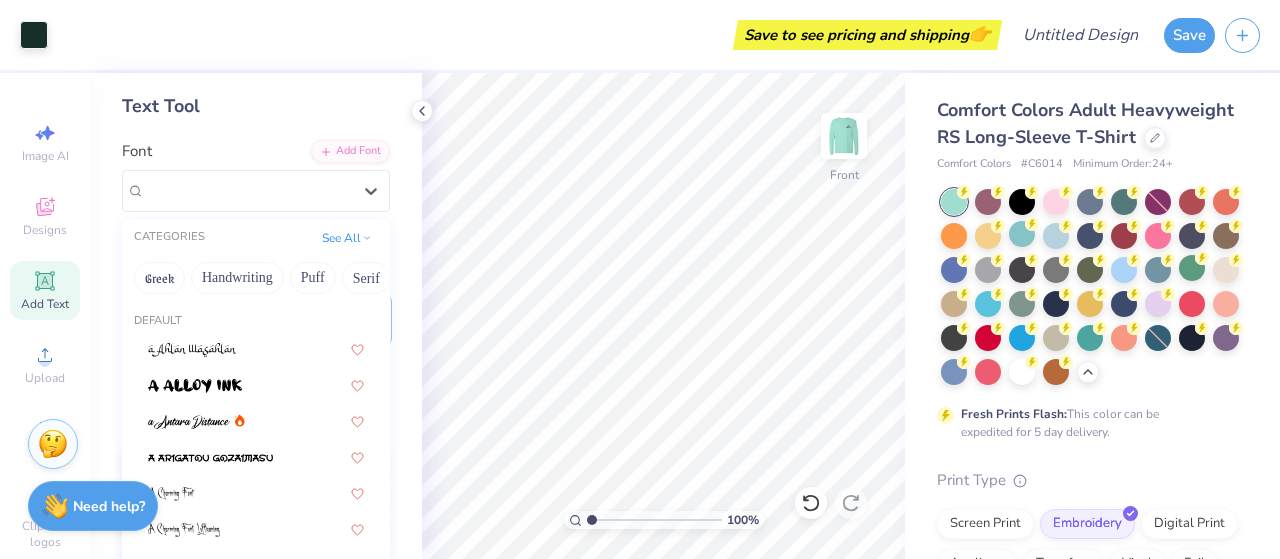 scroll, scrollTop: 1100, scrollLeft: 0, axis: vertical 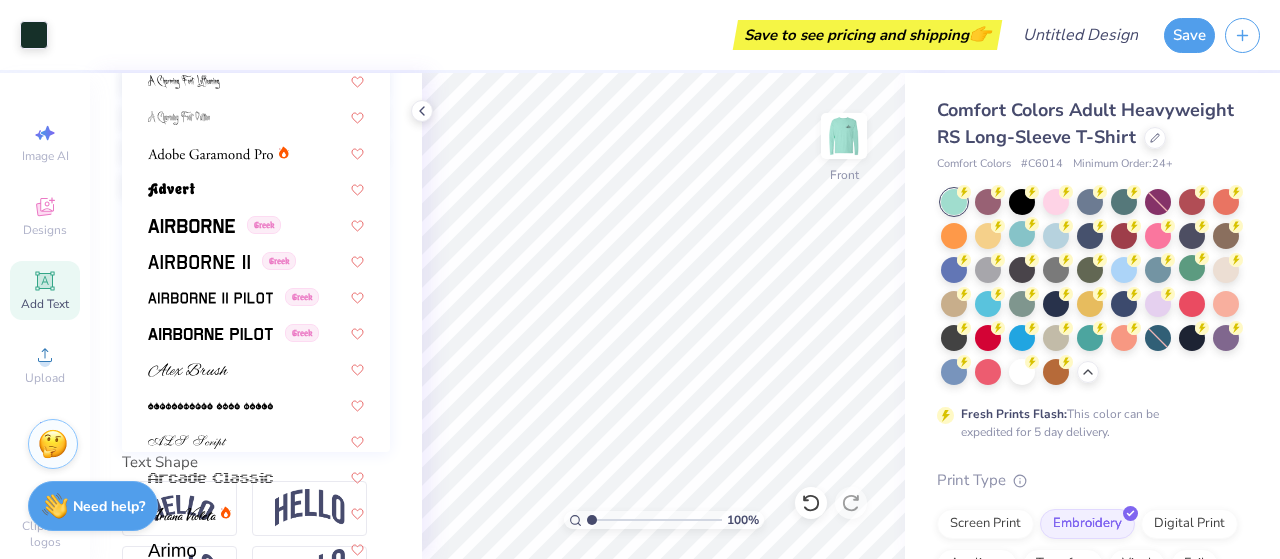 click at bounding box center (210, 1880) 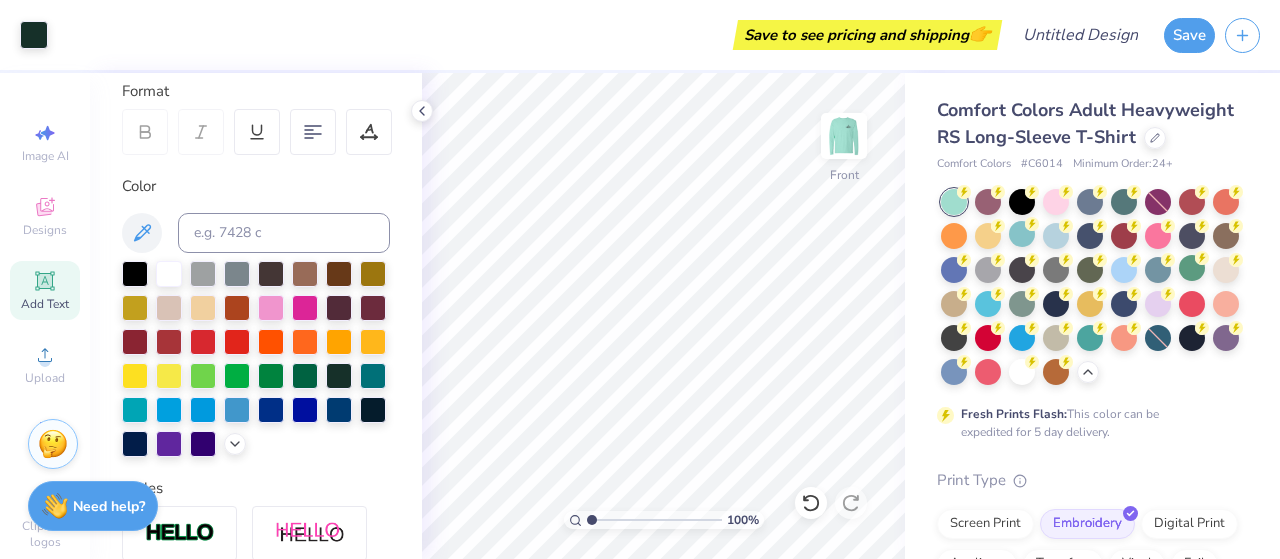 scroll, scrollTop: 138, scrollLeft: 0, axis: vertical 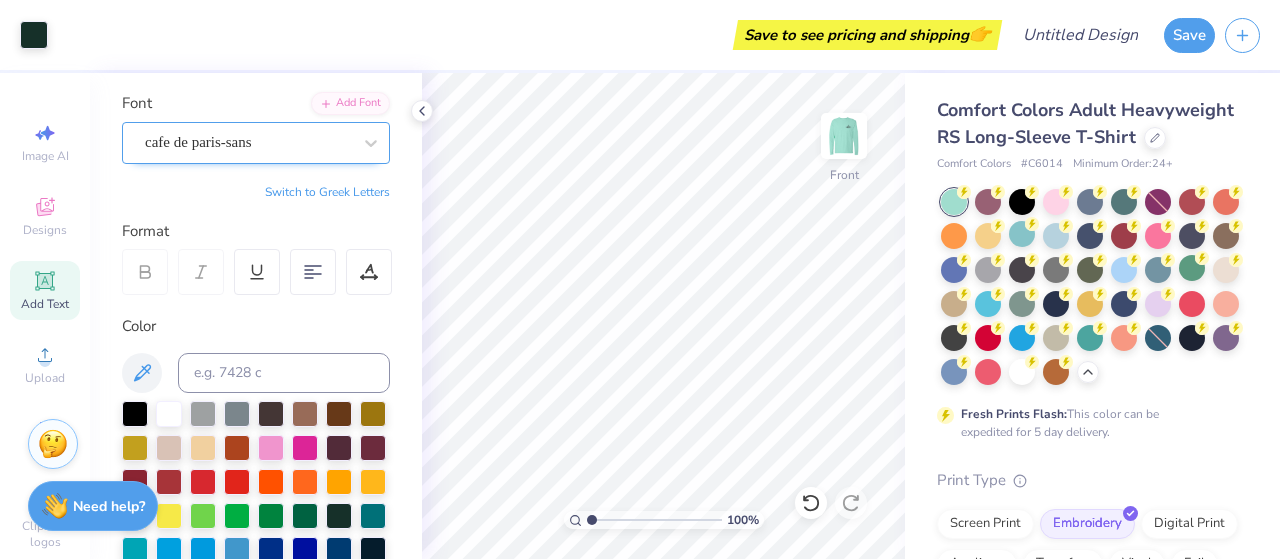 click on "cafe de paris-sans" at bounding box center [248, 142] 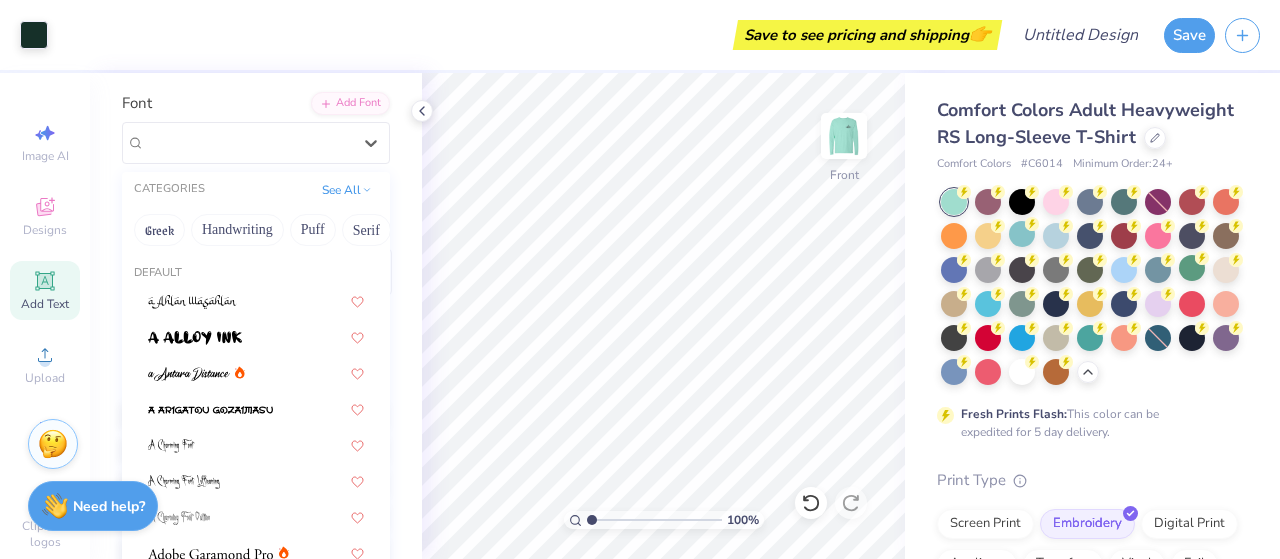 scroll, scrollTop: 2100, scrollLeft: 0, axis: vertical 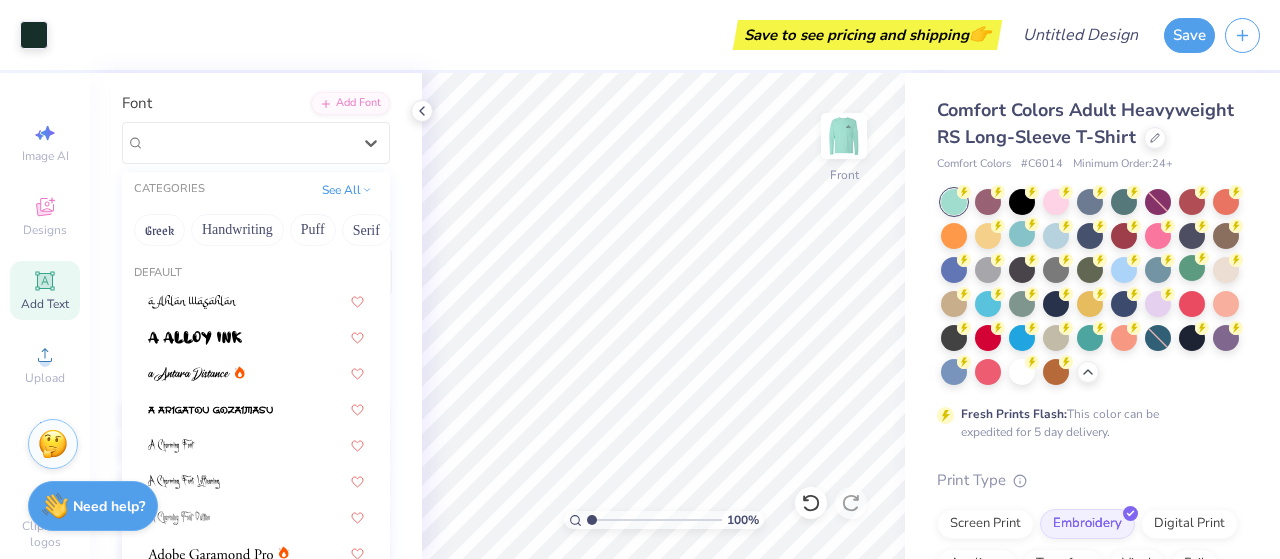 click at bounding box center (256, 2496) 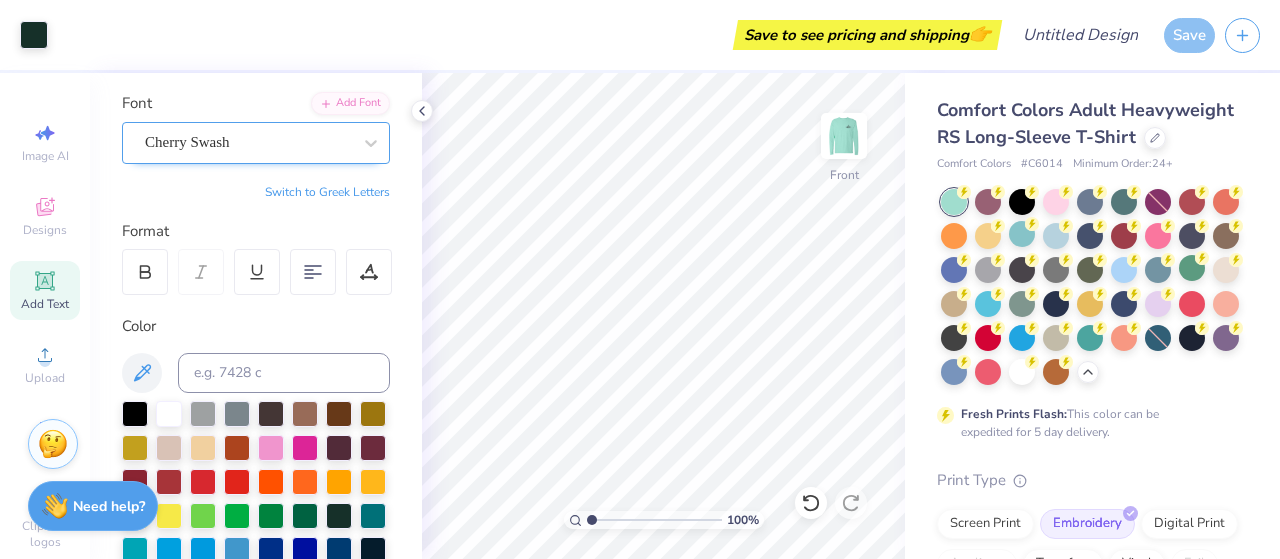 click on "Cherry Swash" at bounding box center (248, 142) 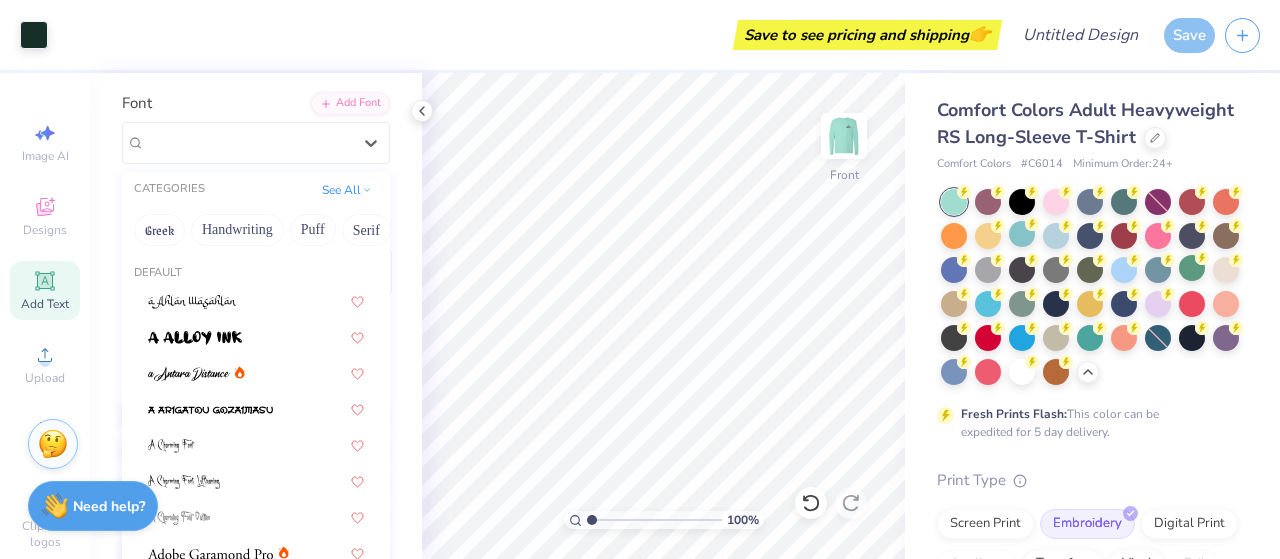 scroll, scrollTop: 2600, scrollLeft: 0, axis: vertical 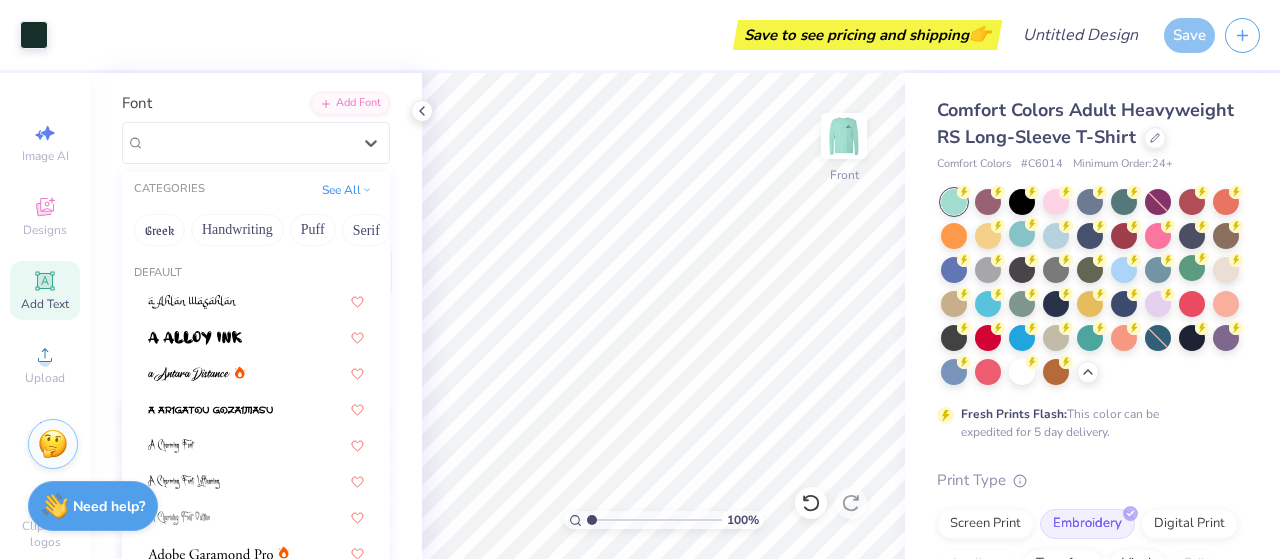 click at bounding box center (256, 3036) 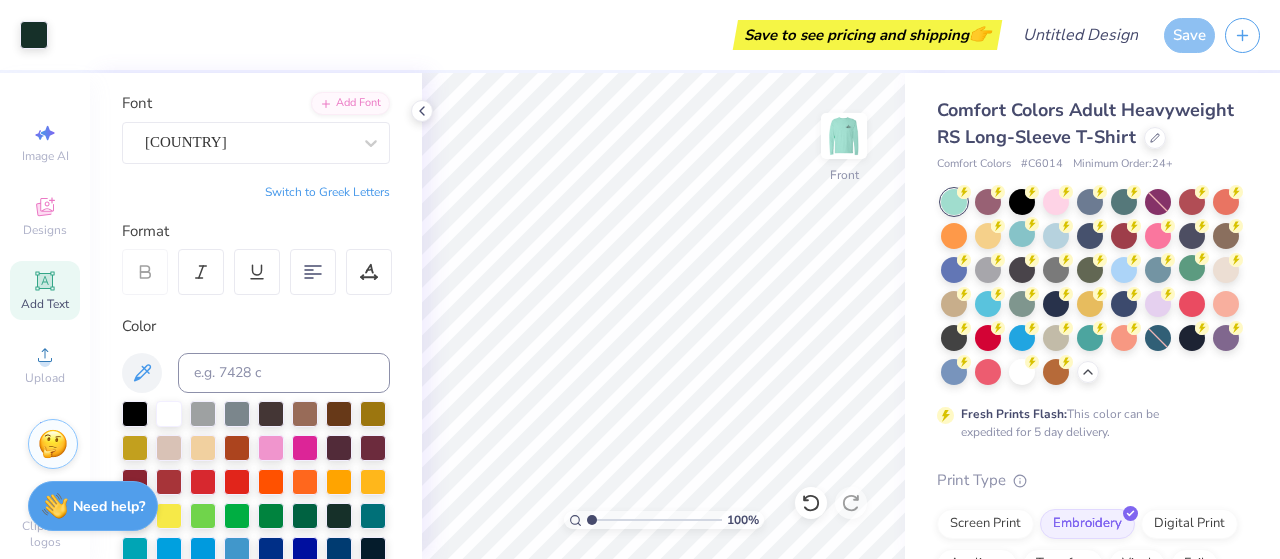 type on "1" 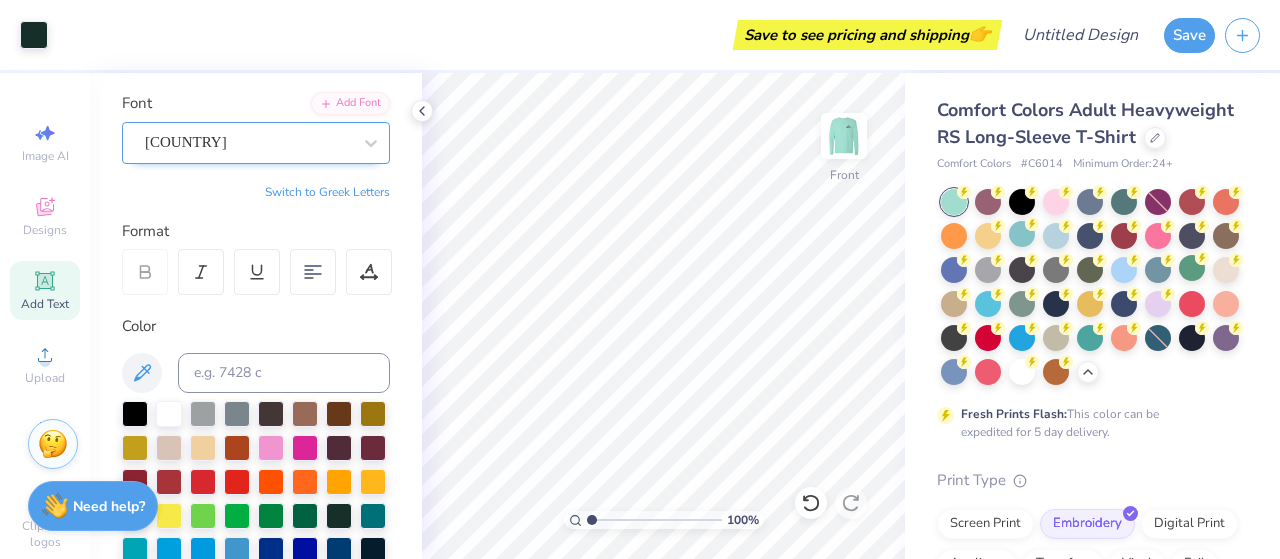 click on "[COUNTRY]" at bounding box center [248, 142] 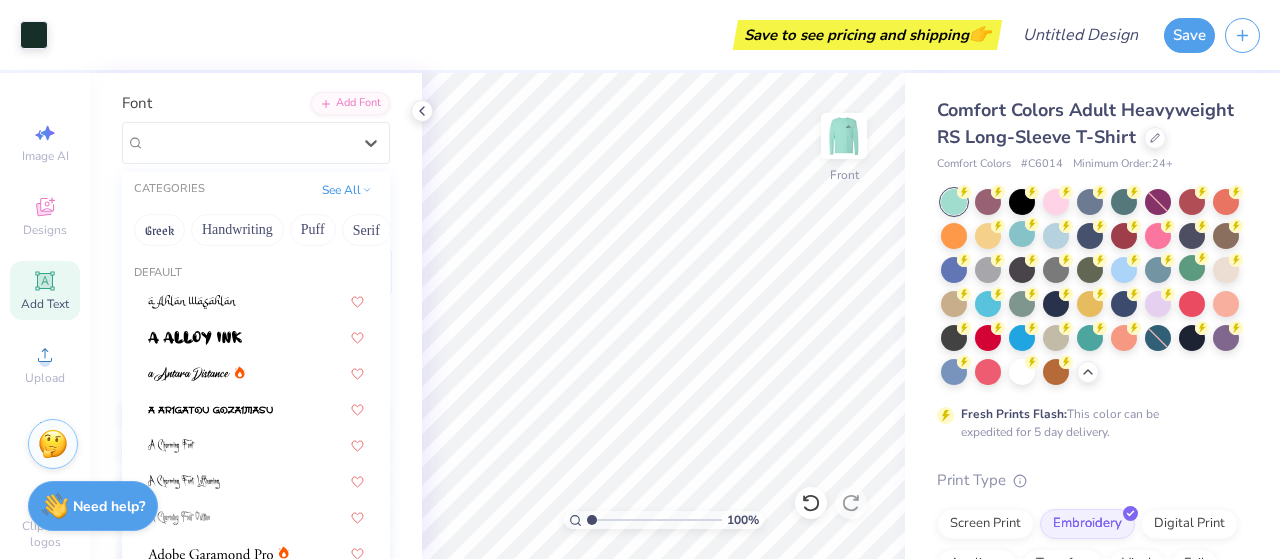 scroll, scrollTop: 2300, scrollLeft: 0, axis: vertical 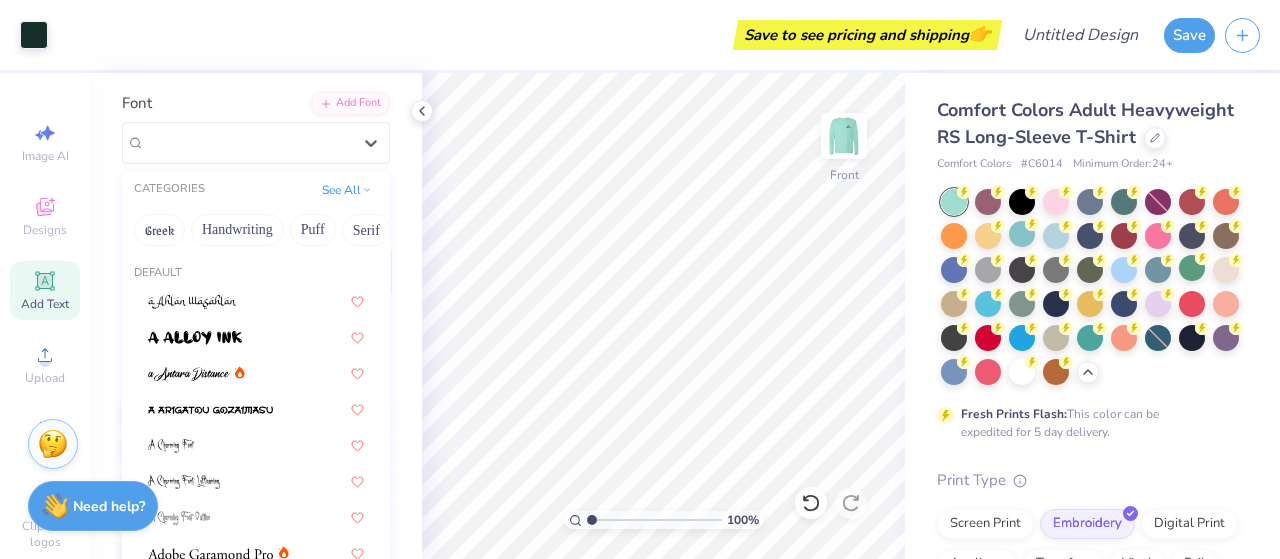 click at bounding box center [256, 2676] 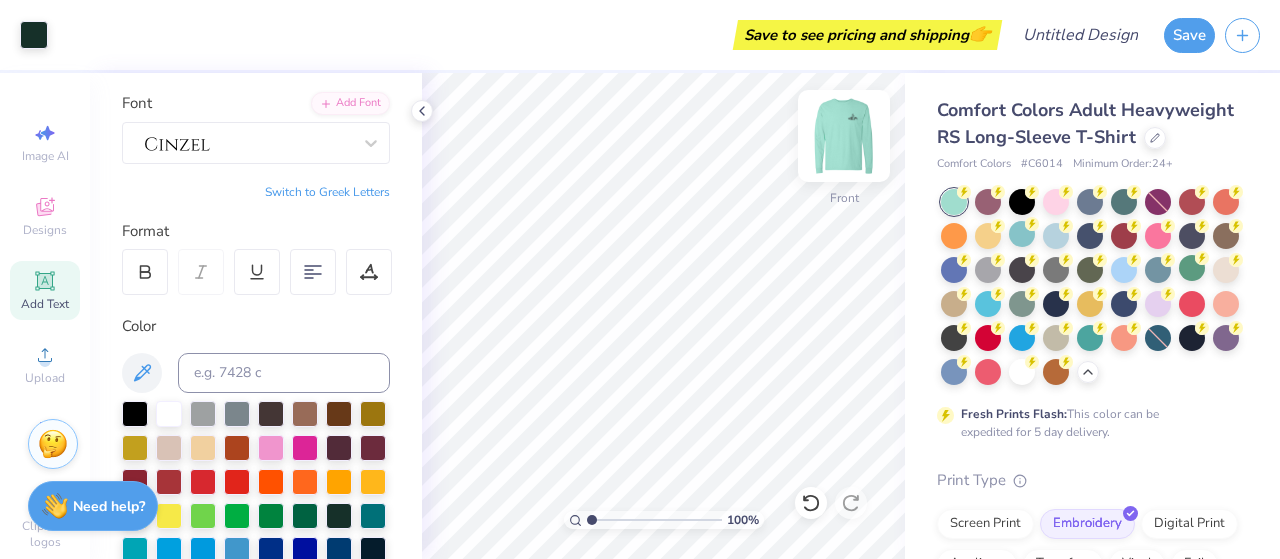 click at bounding box center (844, 136) 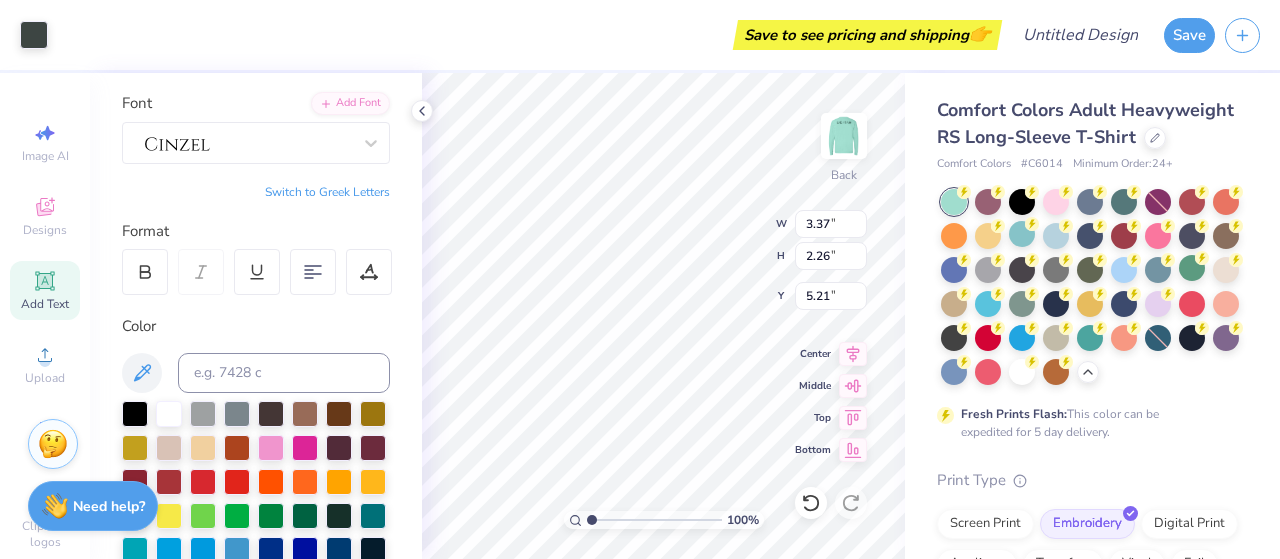 type on "5.21" 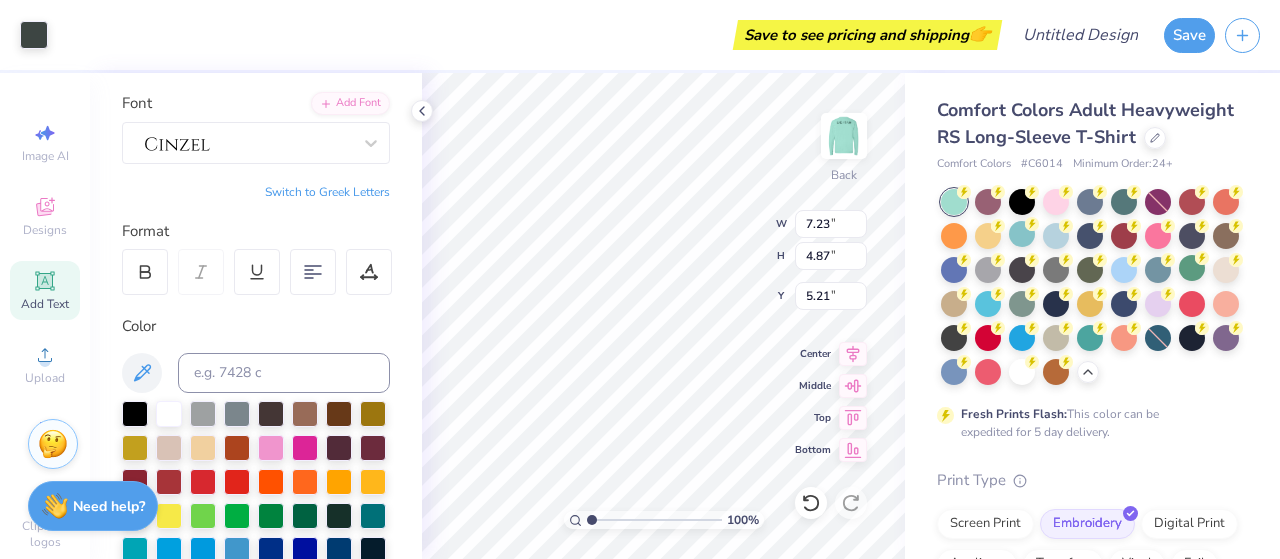 type on "7.23" 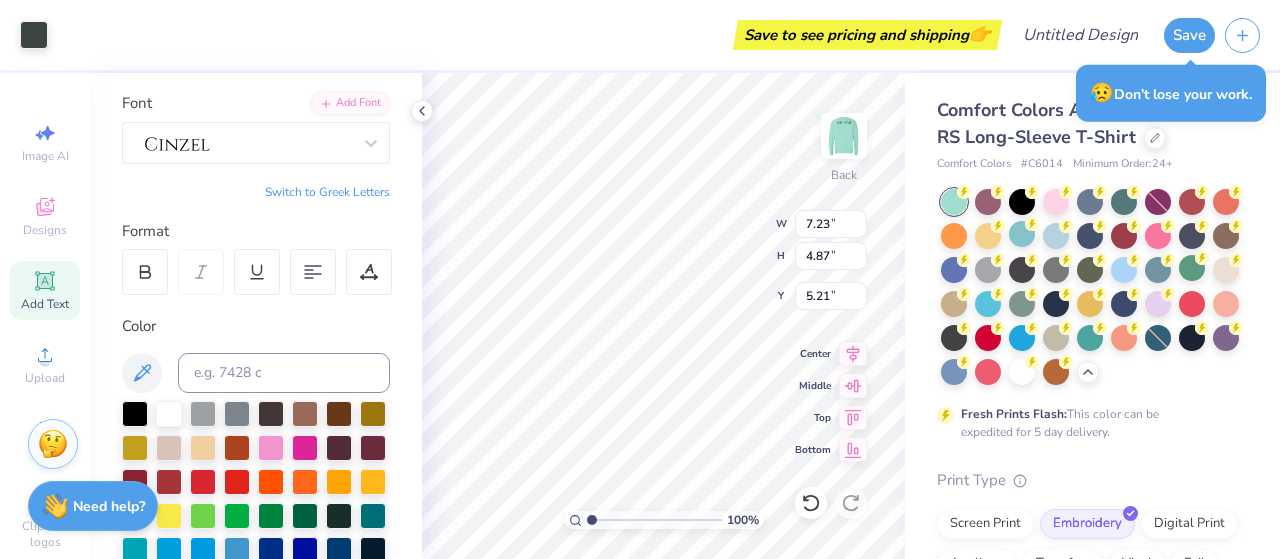 type on "3.00" 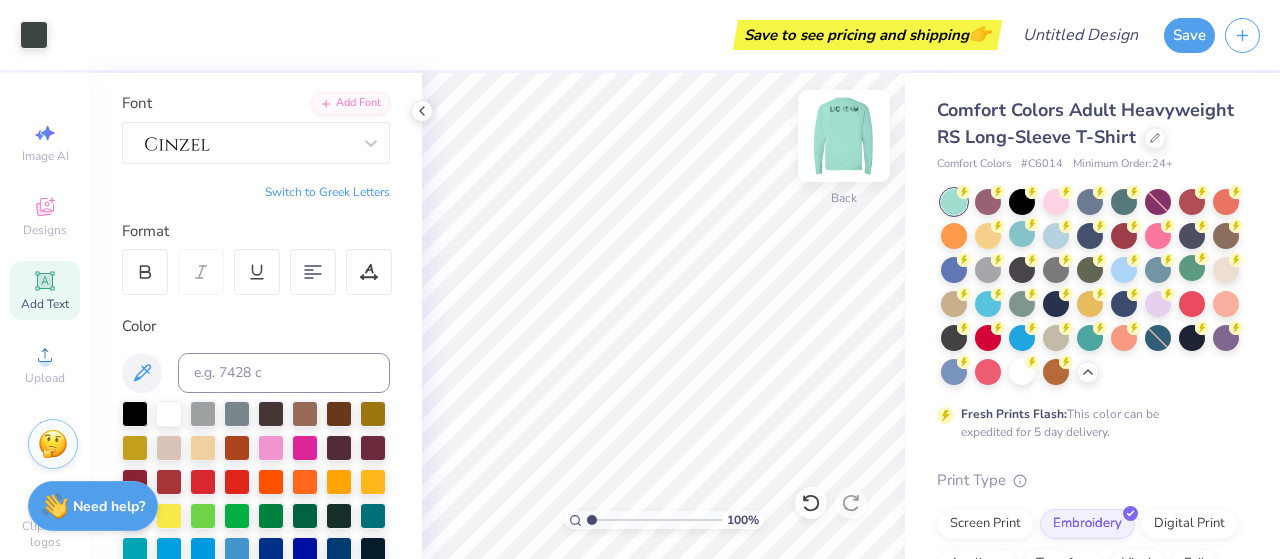 click at bounding box center (844, 136) 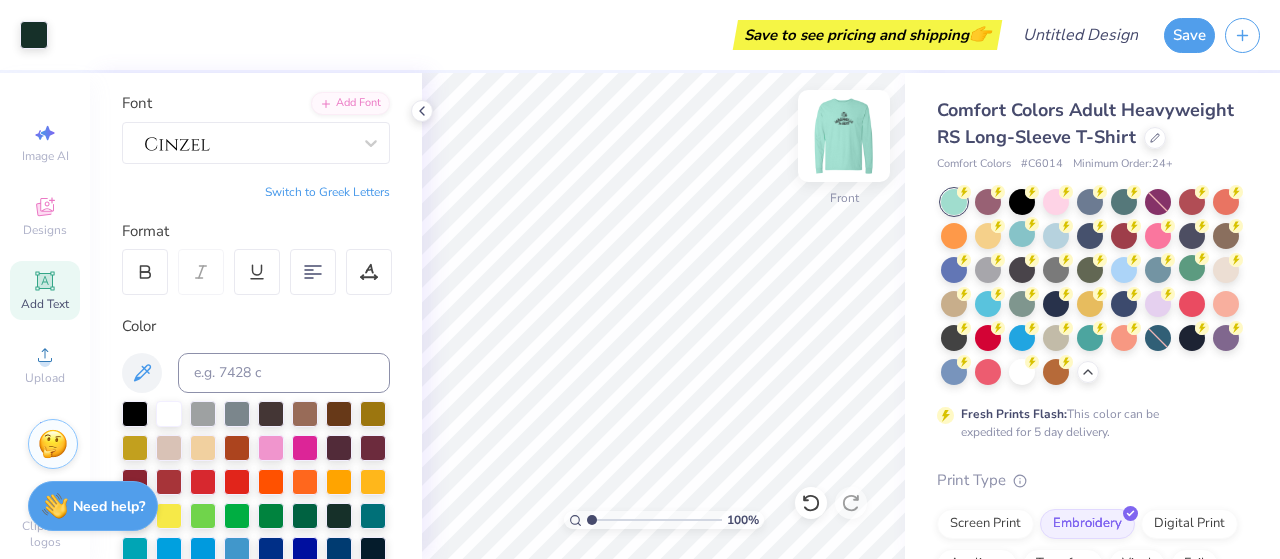 click at bounding box center (844, 136) 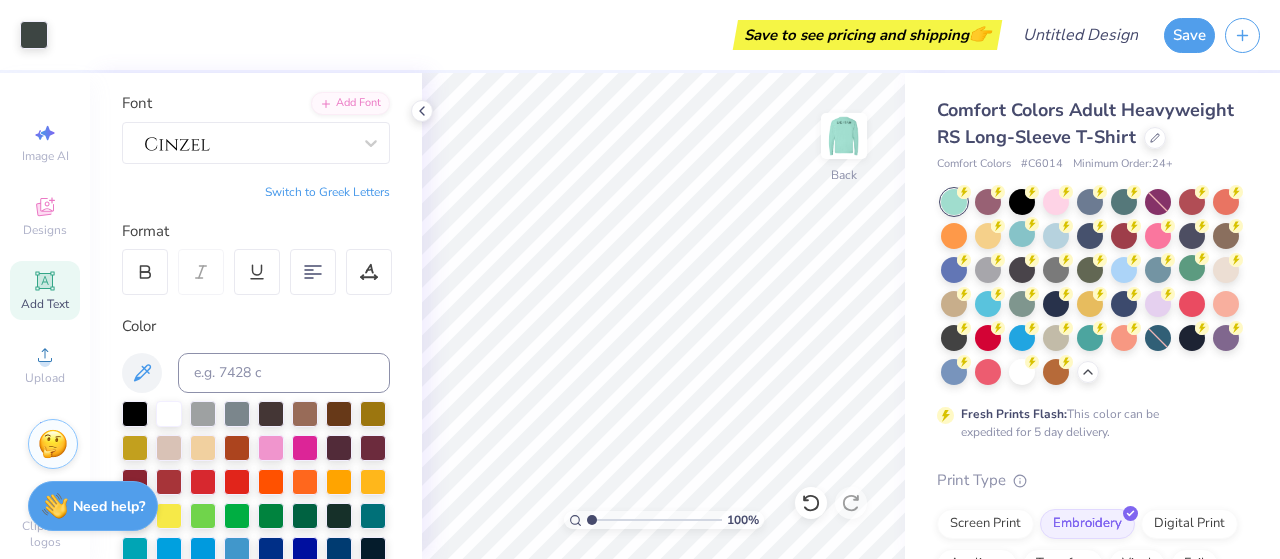 click at bounding box center (844, 136) 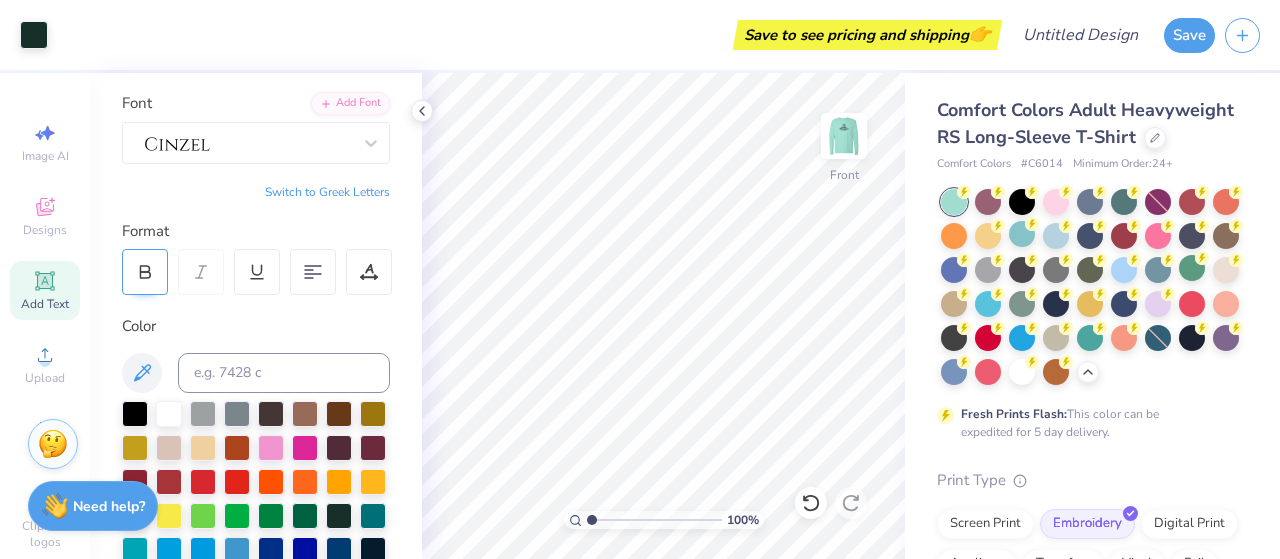 click at bounding box center [145, 272] 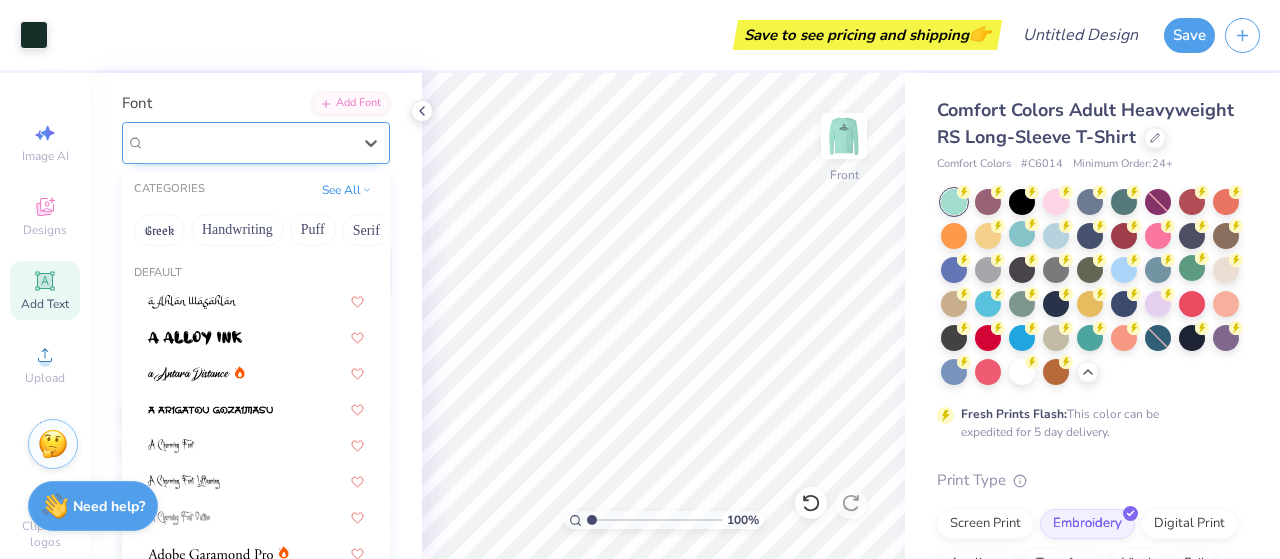 click at bounding box center [248, 142] 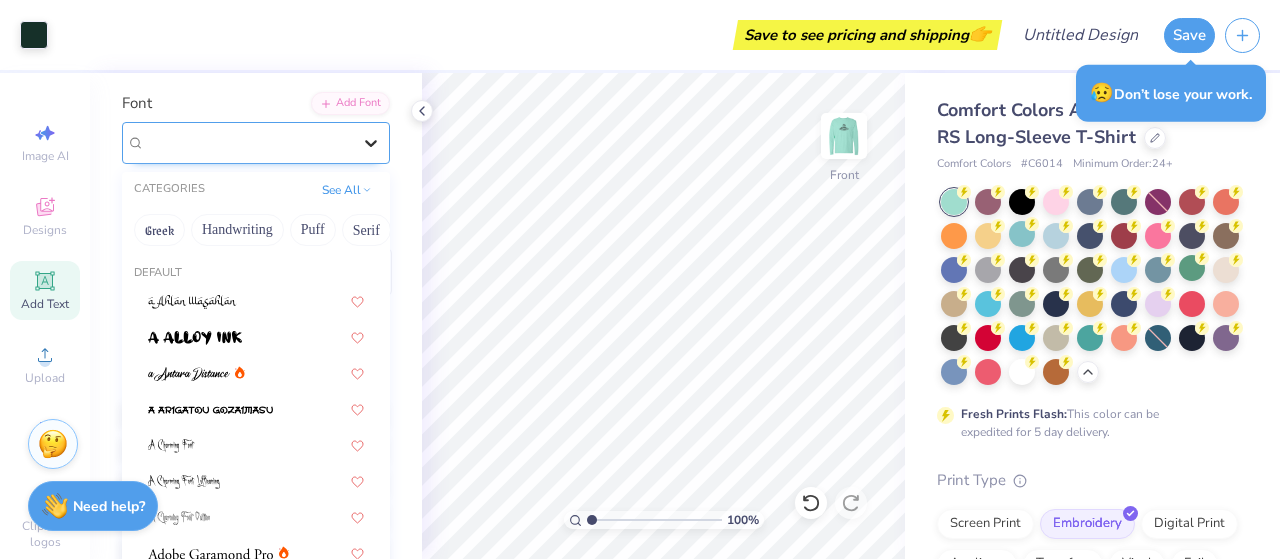 click at bounding box center (371, 143) 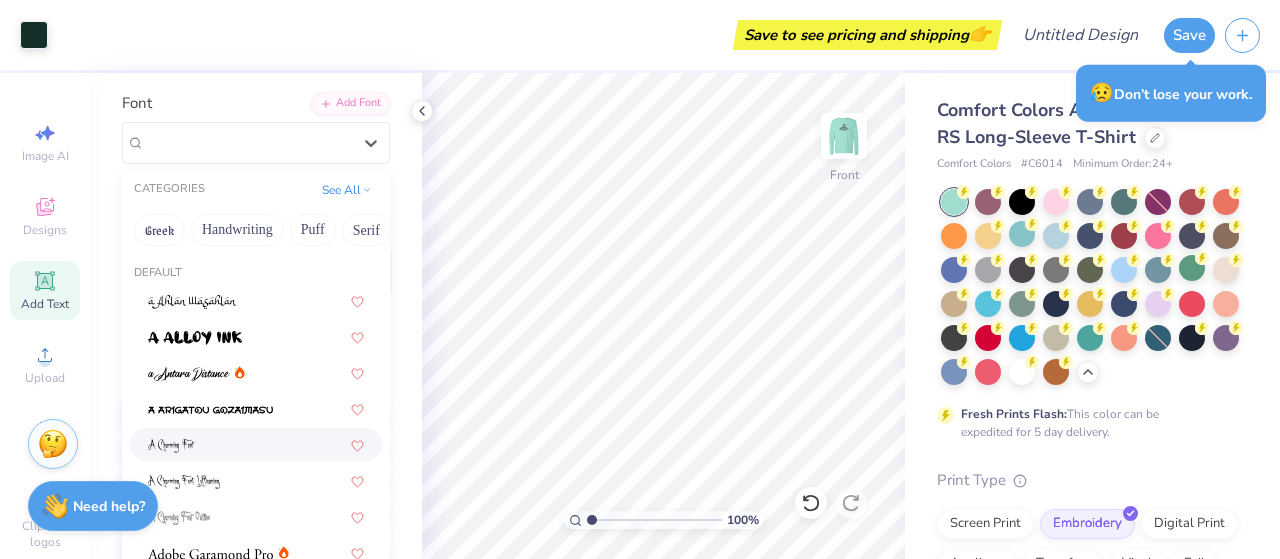 scroll, scrollTop: 913, scrollLeft: 0, axis: vertical 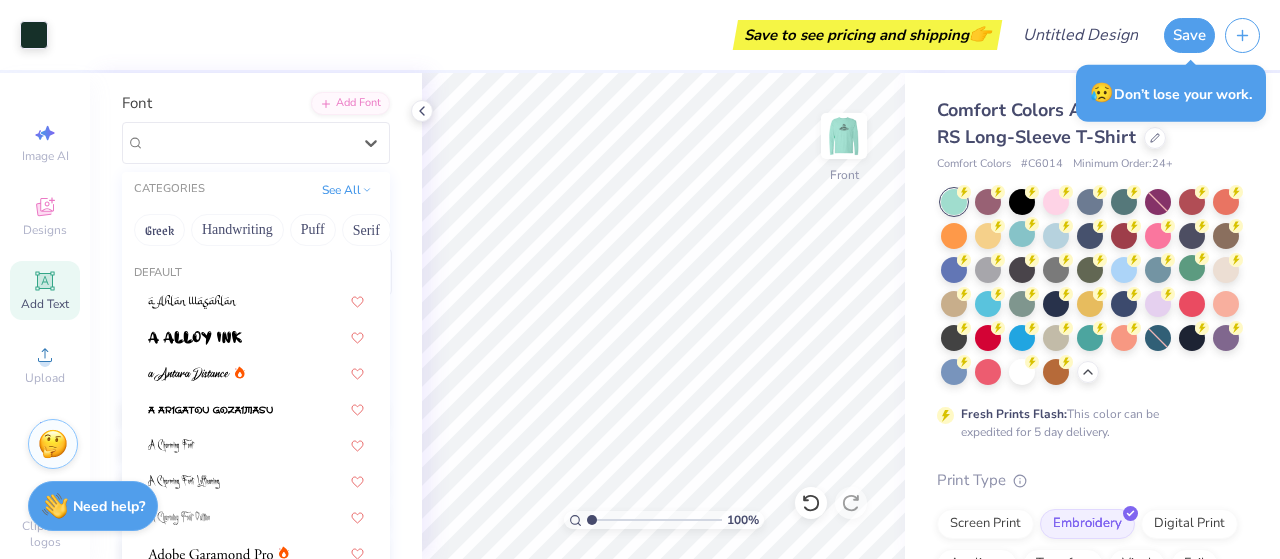 click on "Greek" at bounding box center (256, 1200) 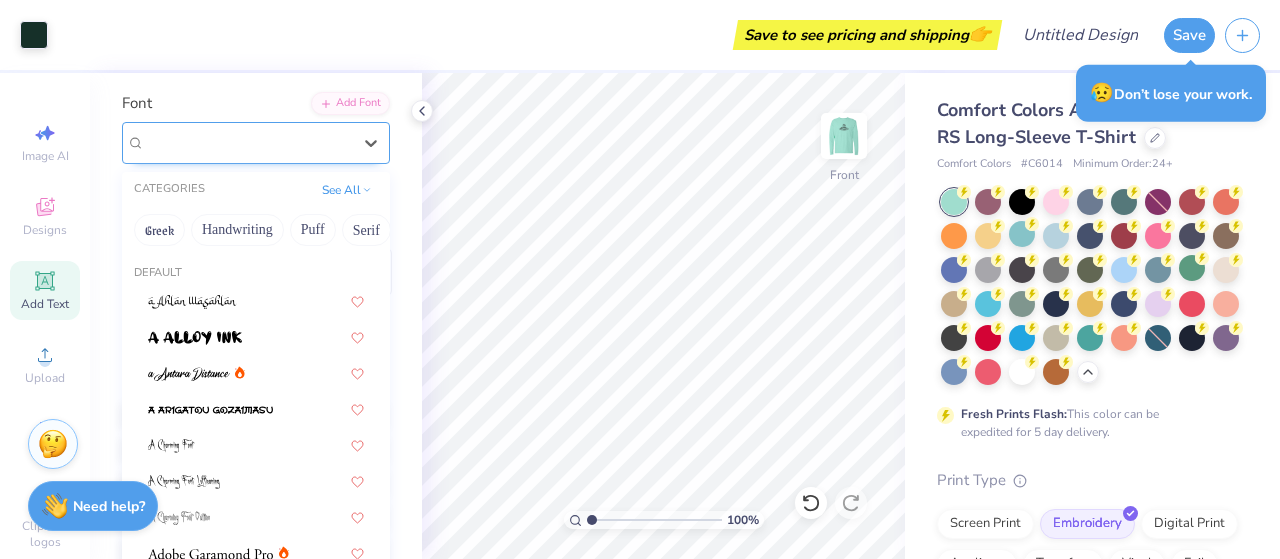 click on "Beau Greek" at bounding box center [248, 142] 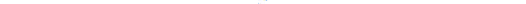 scroll, scrollTop: 250, scrollLeft: 0, axis: vertical 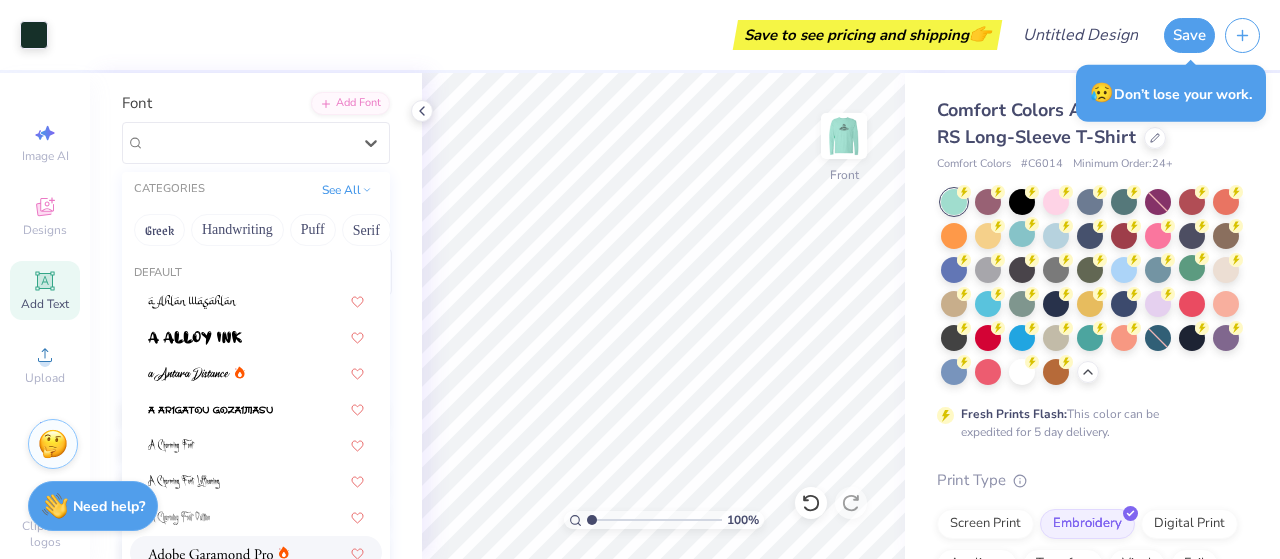 click at bounding box center (218, 552) 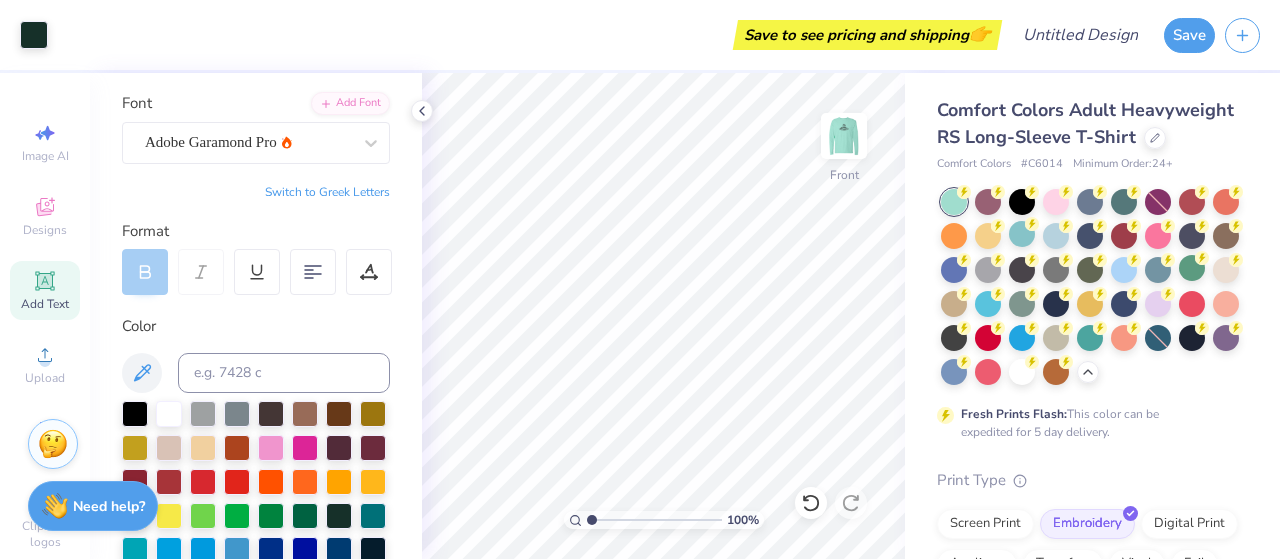 click on "Personalized Names Personalized Numbers Text Tool  Add Font Font Adobe Garamond Pro Switch to Greek Letters Format Color Styles Text Shape" at bounding box center (256, 316) 